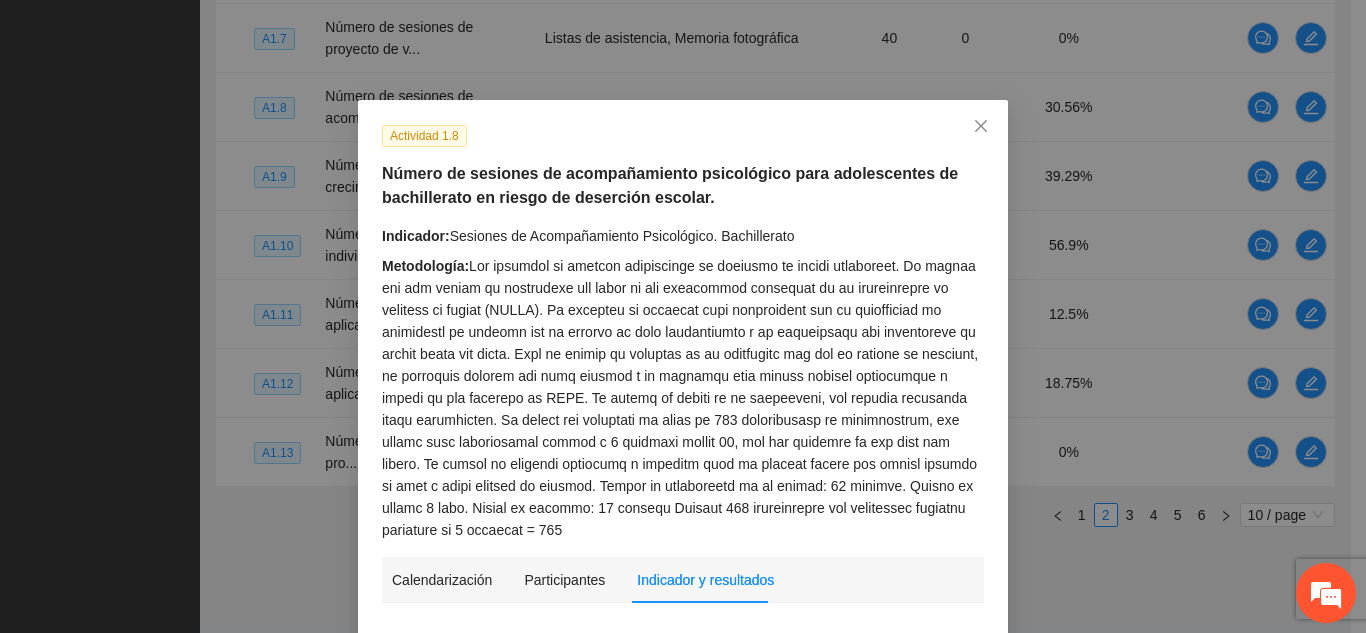 scroll, scrollTop: 750, scrollLeft: 0, axis: vertical 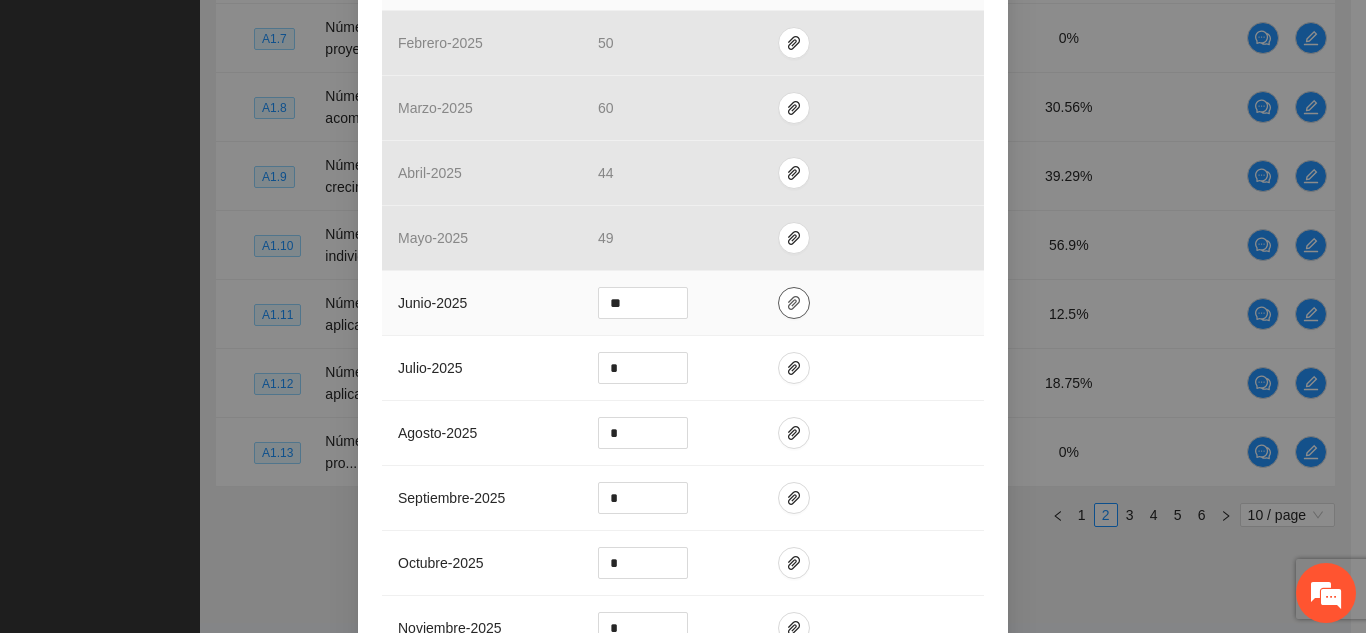 click 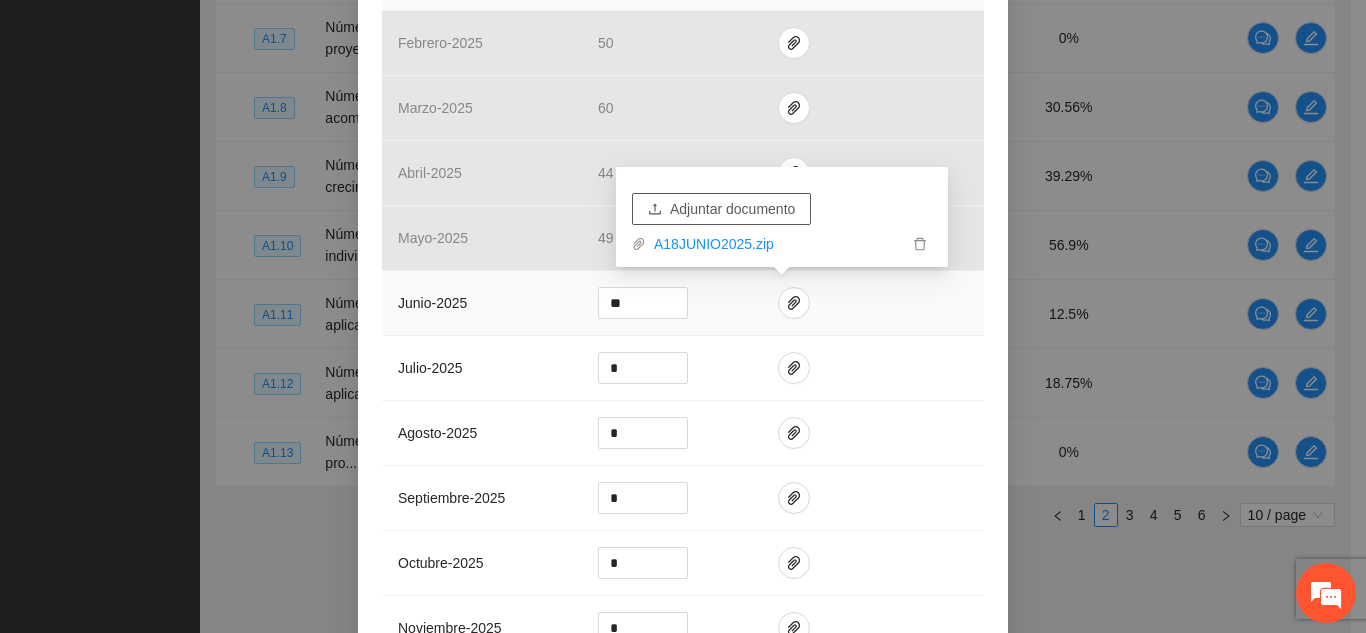 click on "Adjuntar documento" at bounding box center [732, 209] 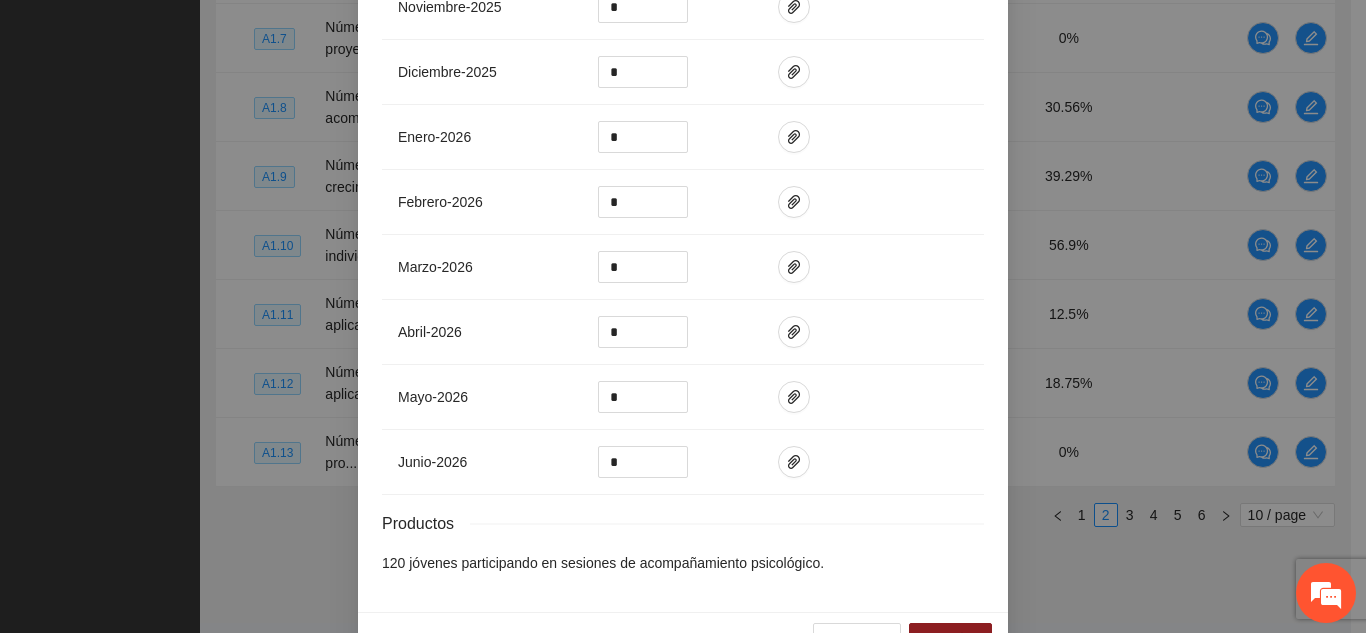 scroll, scrollTop: 1475, scrollLeft: 0, axis: vertical 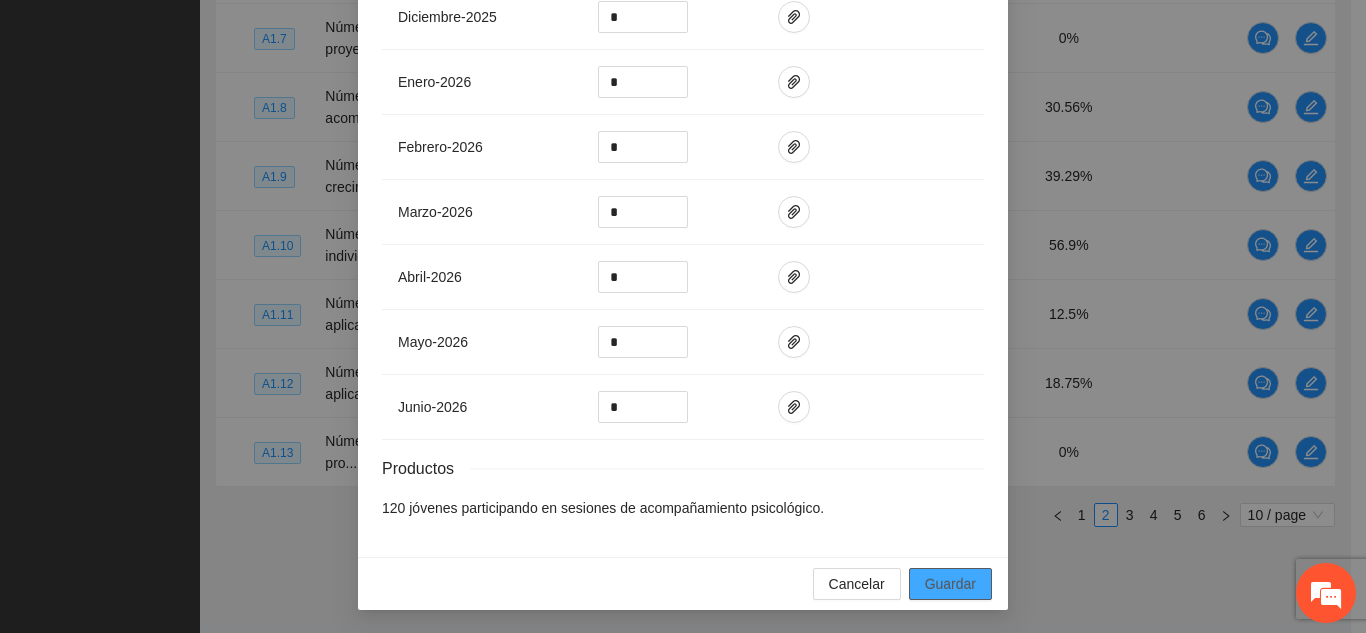 click on "Guardar" at bounding box center (950, 584) 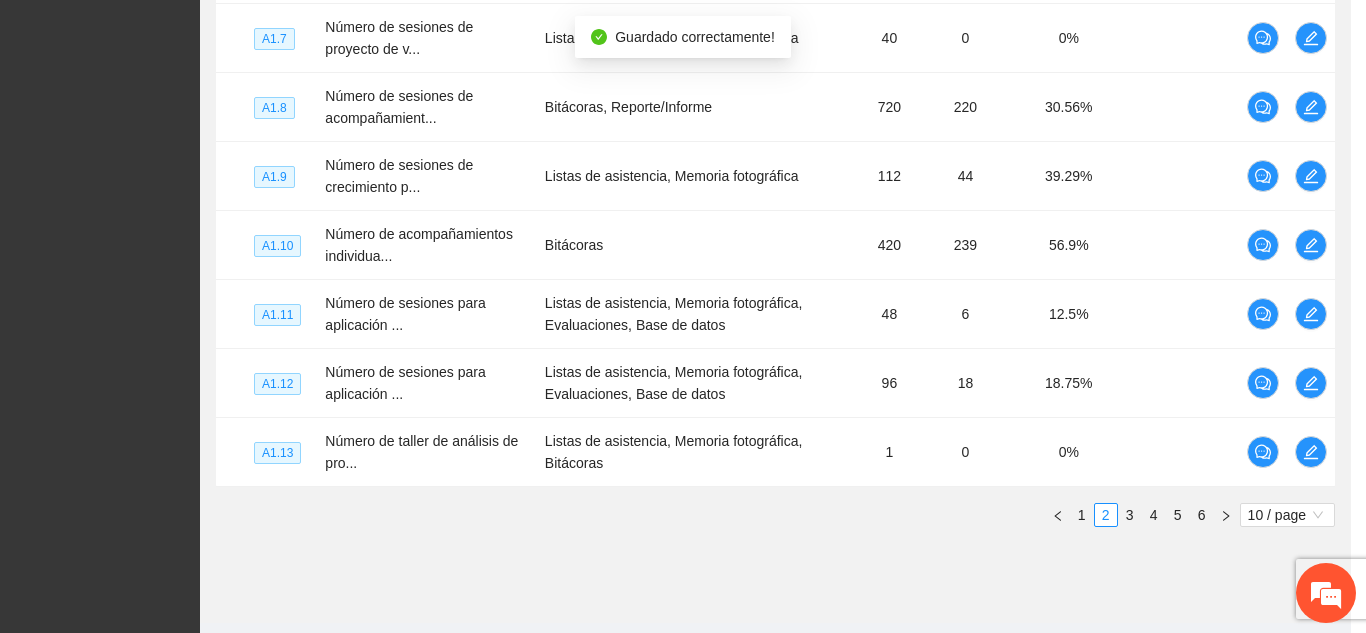 scroll, scrollTop: 1375, scrollLeft: 0, axis: vertical 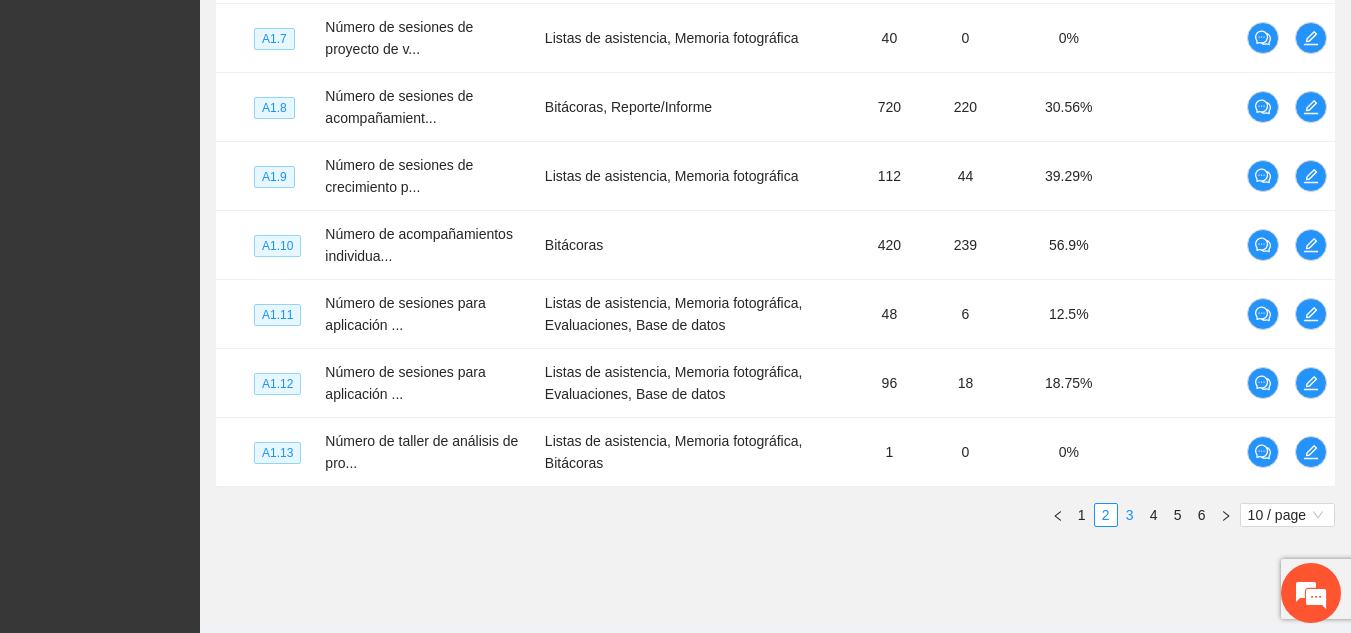 click on "3" at bounding box center [1130, 515] 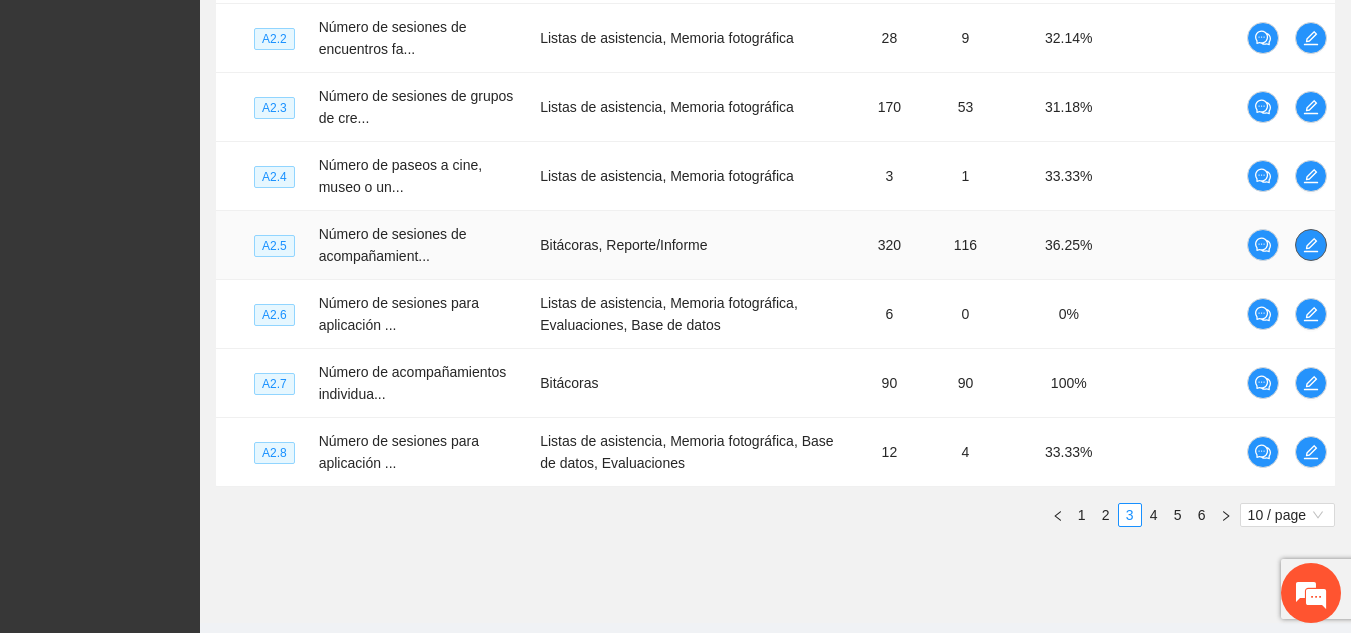 click 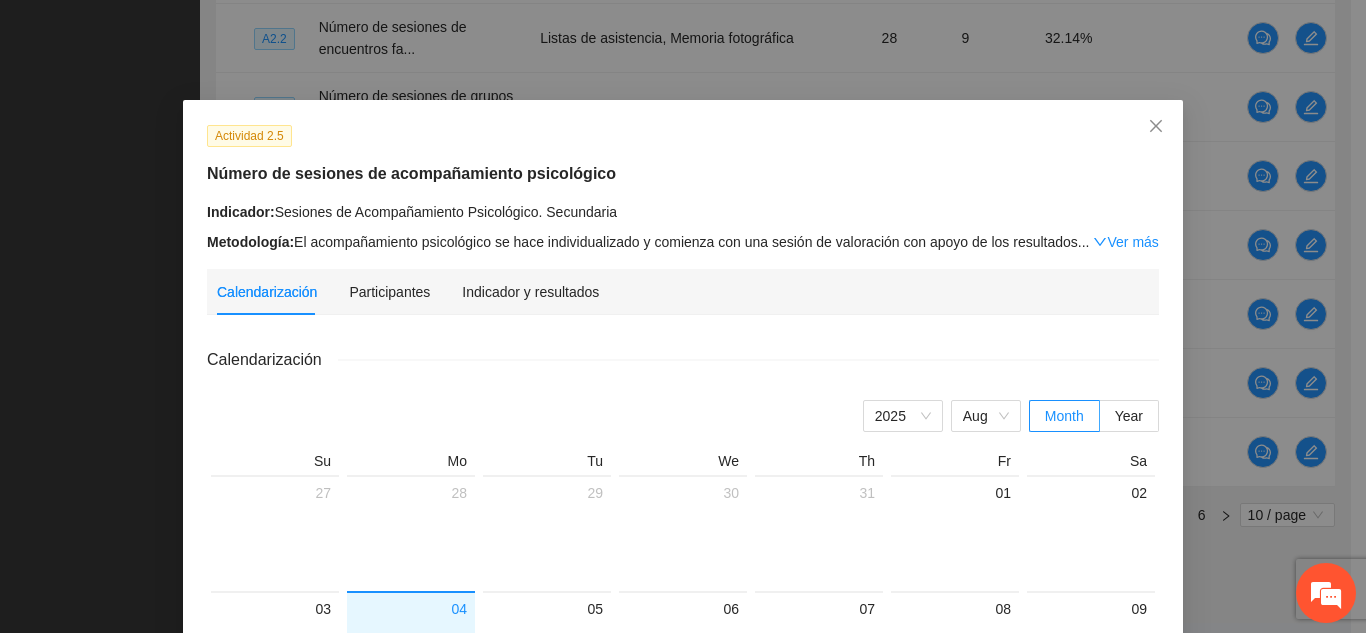 click on "Indicador y resultados" at bounding box center [530, 292] 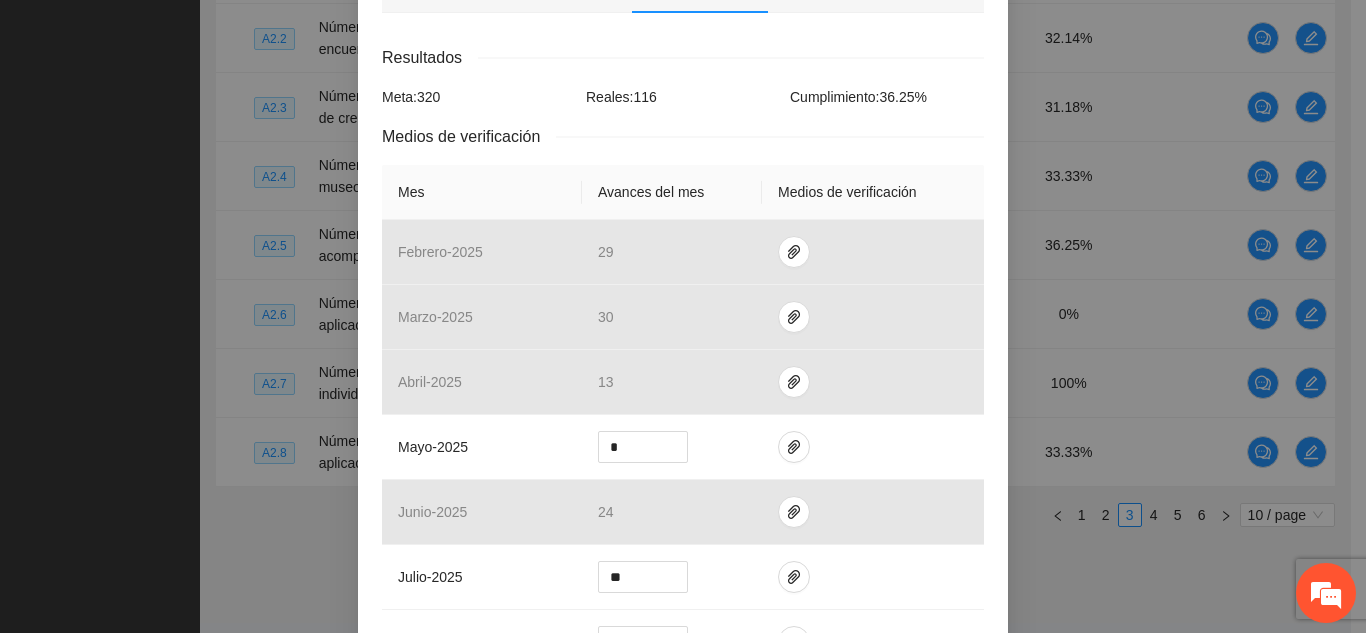 scroll, scrollTop: 397, scrollLeft: 0, axis: vertical 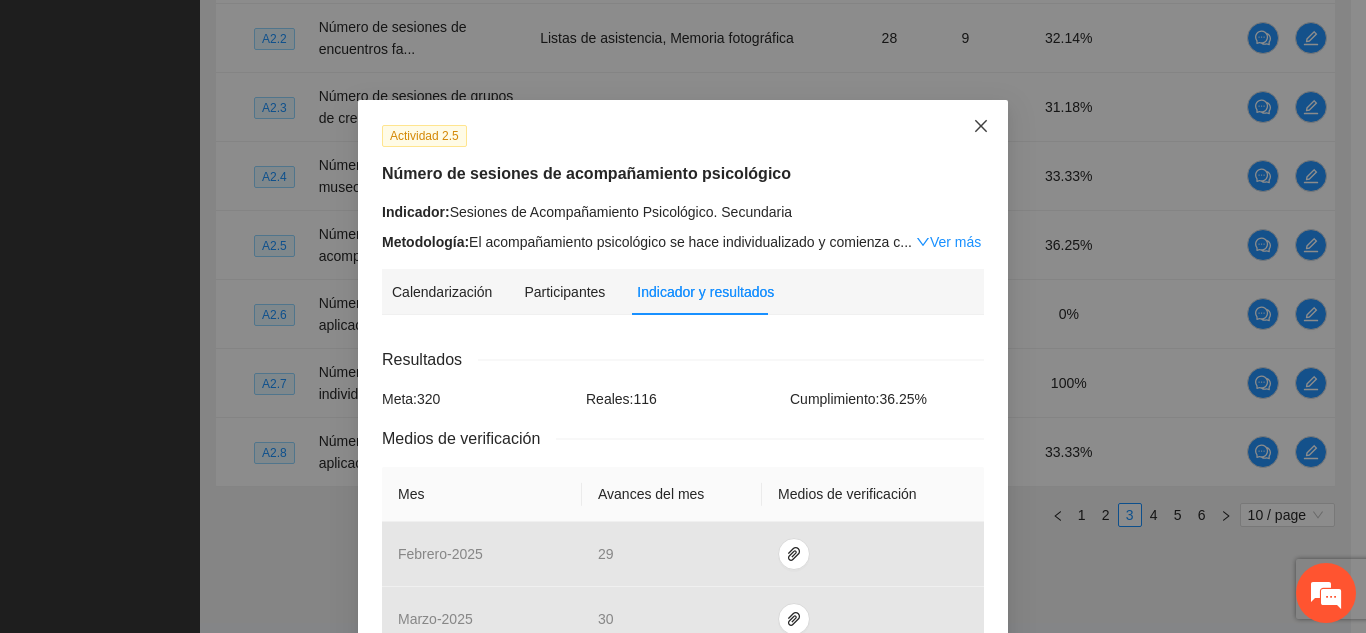 click at bounding box center [981, 127] 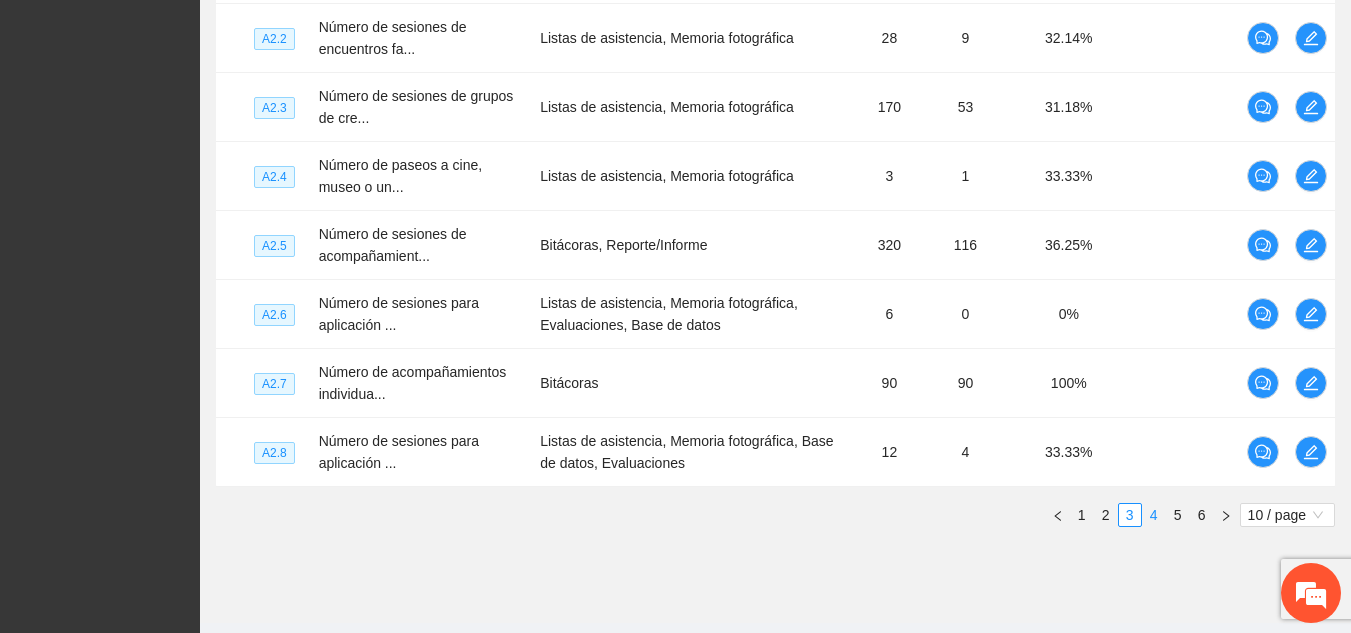 click on "4" at bounding box center [1154, 515] 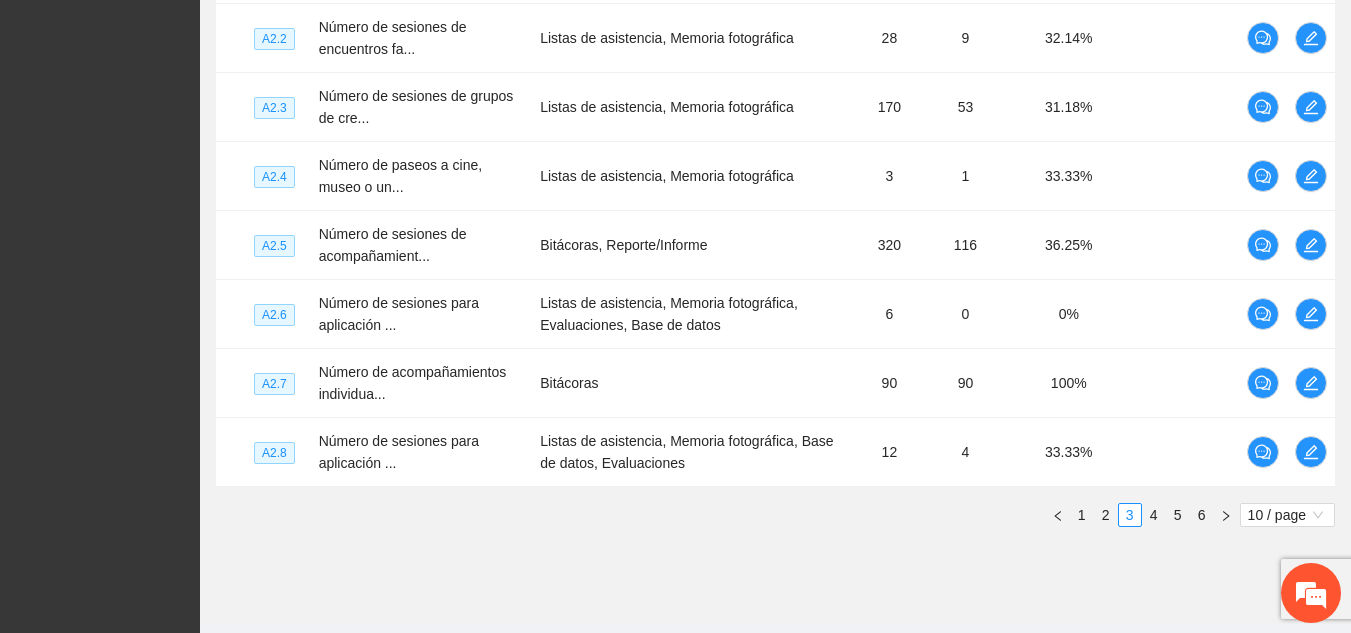 scroll, scrollTop: 748, scrollLeft: 0, axis: vertical 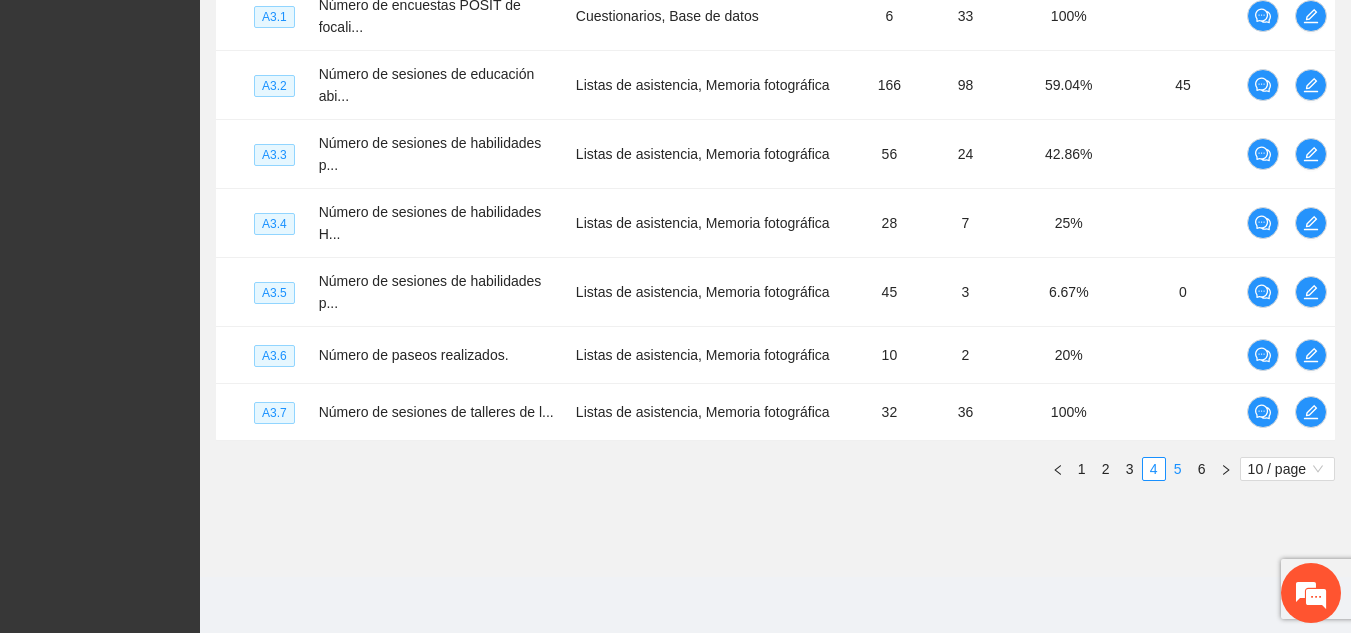 click on "5" at bounding box center [1178, 469] 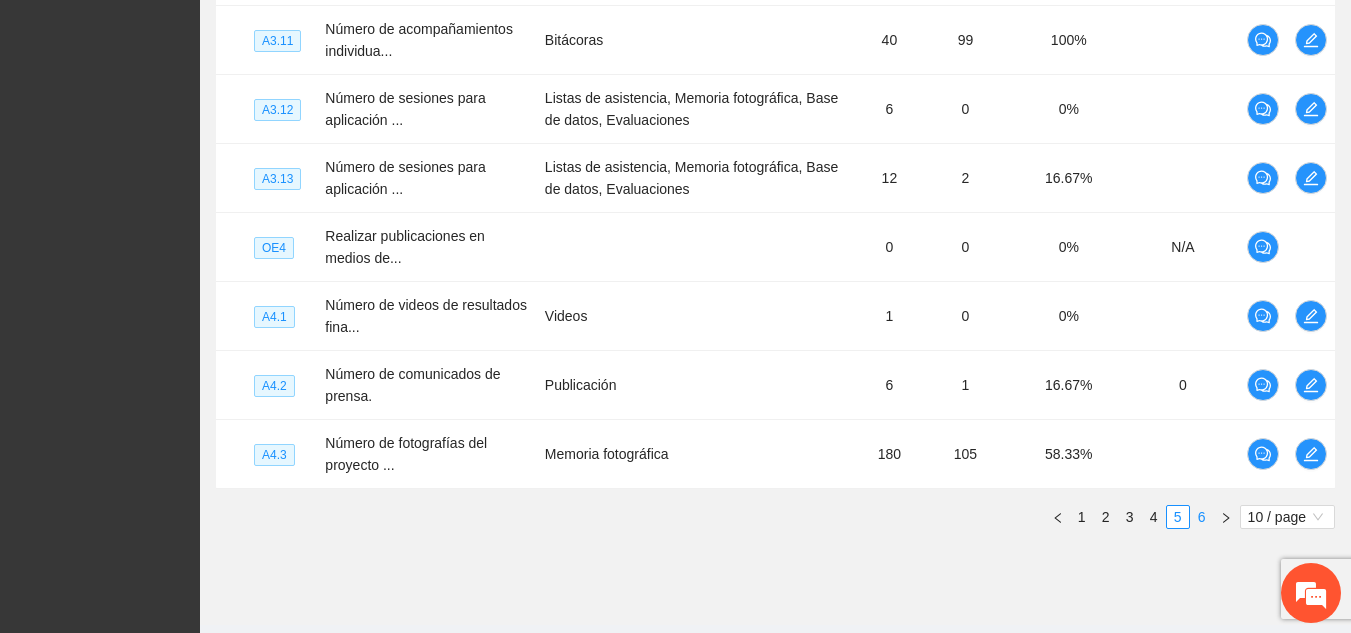 click on "6" at bounding box center [1202, 517] 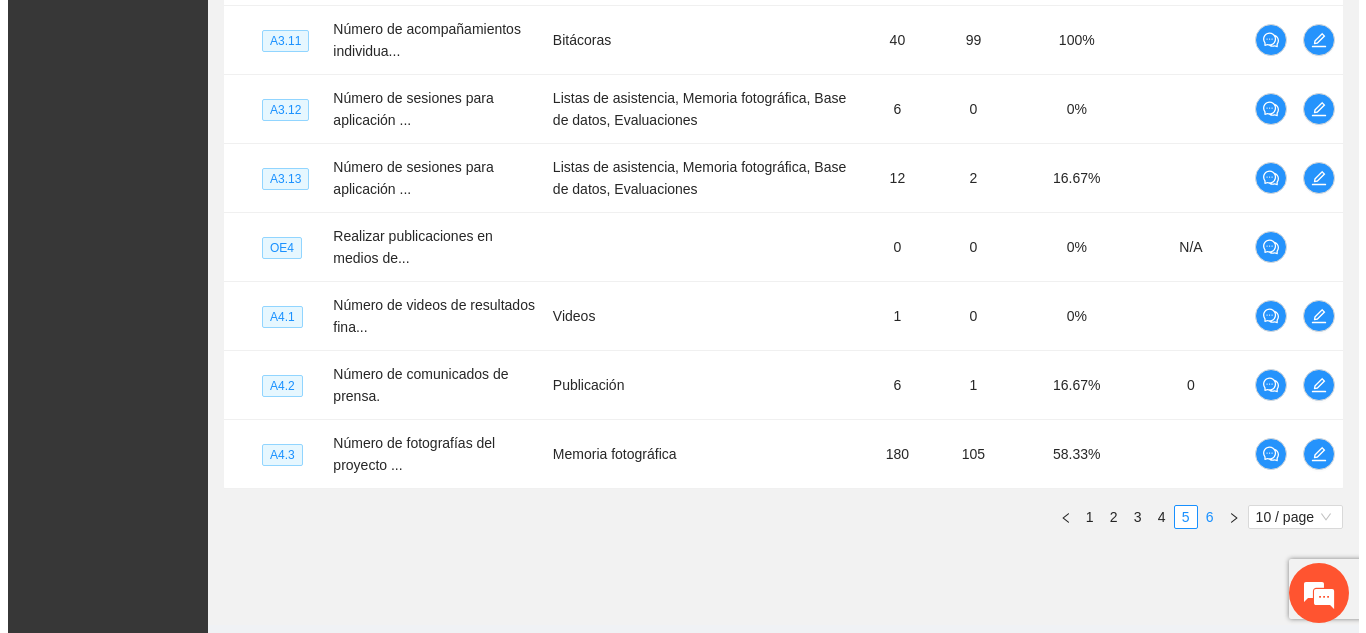 scroll, scrollTop: 391, scrollLeft: 0, axis: vertical 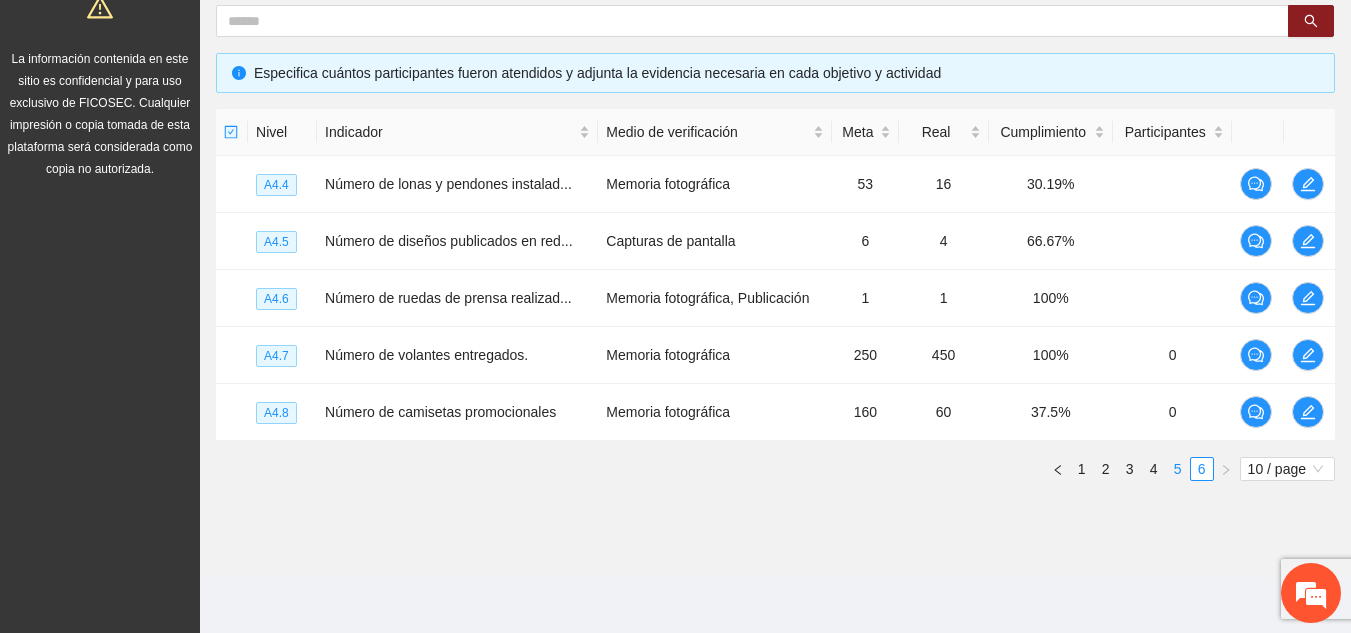 click on "5" at bounding box center [1178, 469] 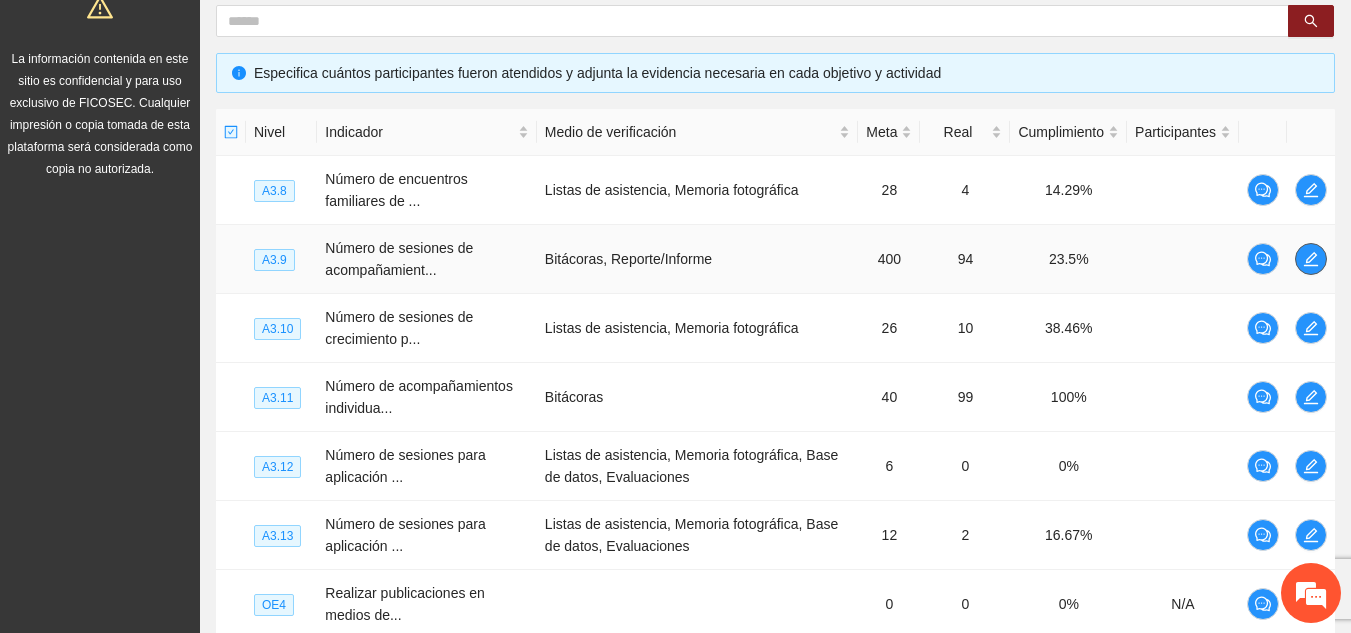 click 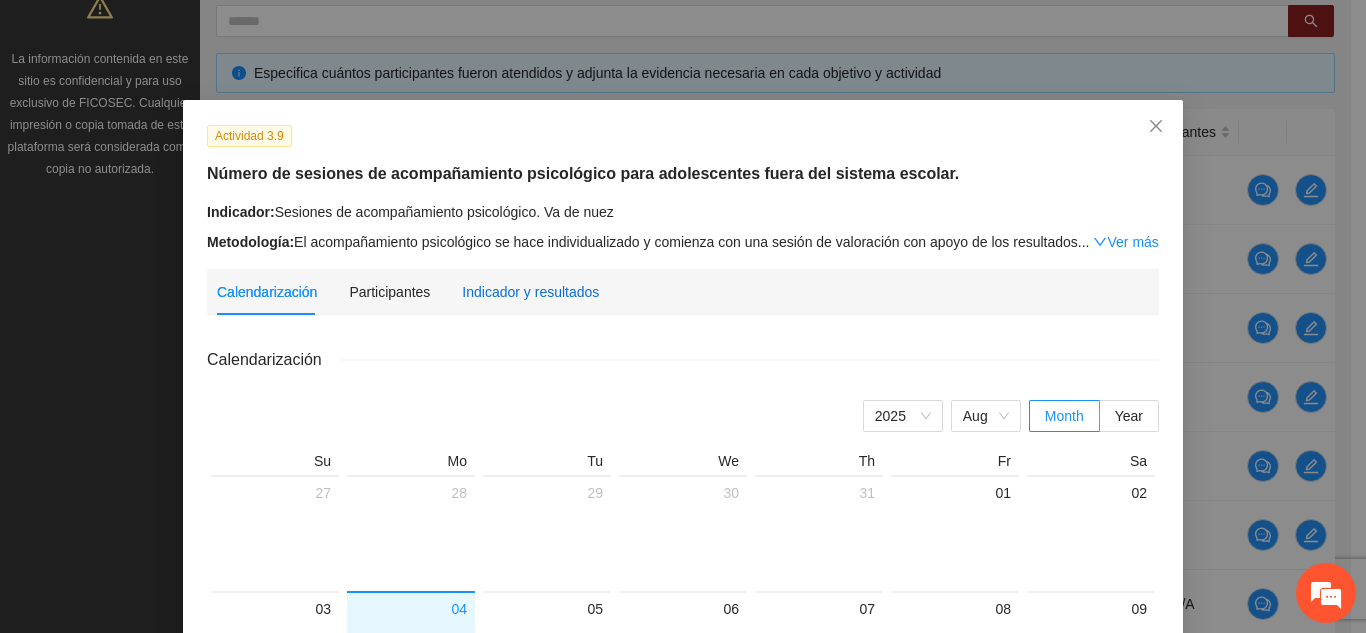 click on "Indicador y resultados" at bounding box center (530, 292) 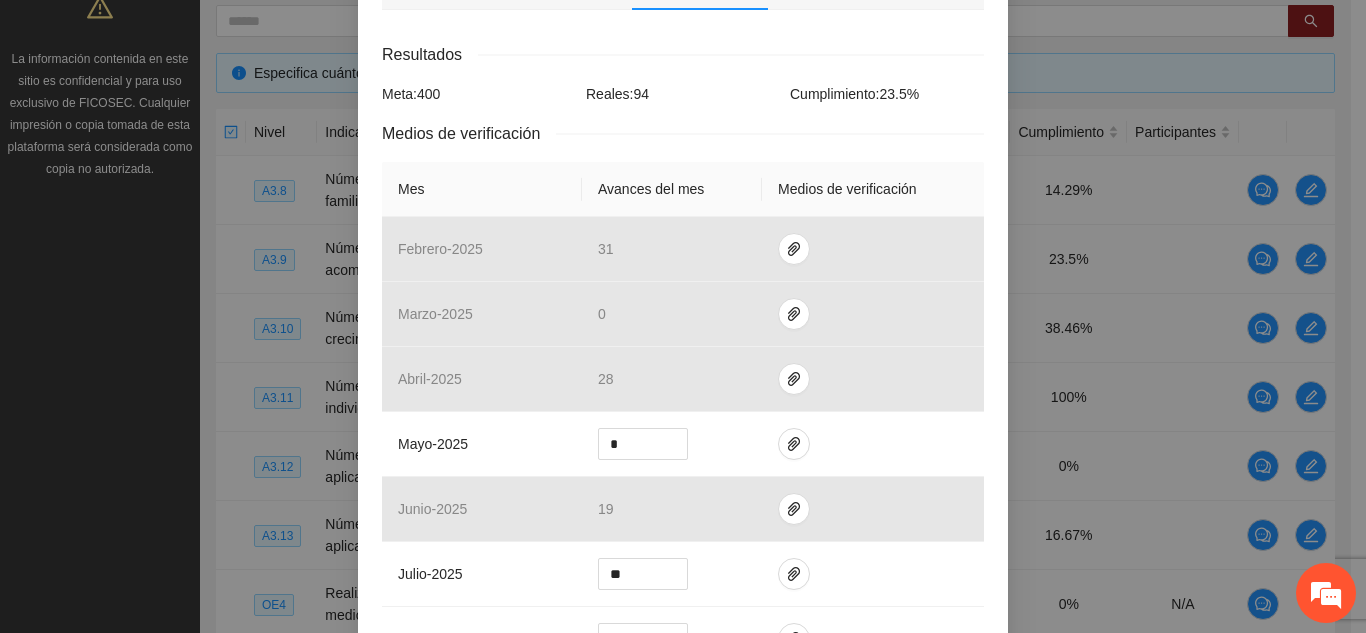 scroll, scrollTop: 350, scrollLeft: 0, axis: vertical 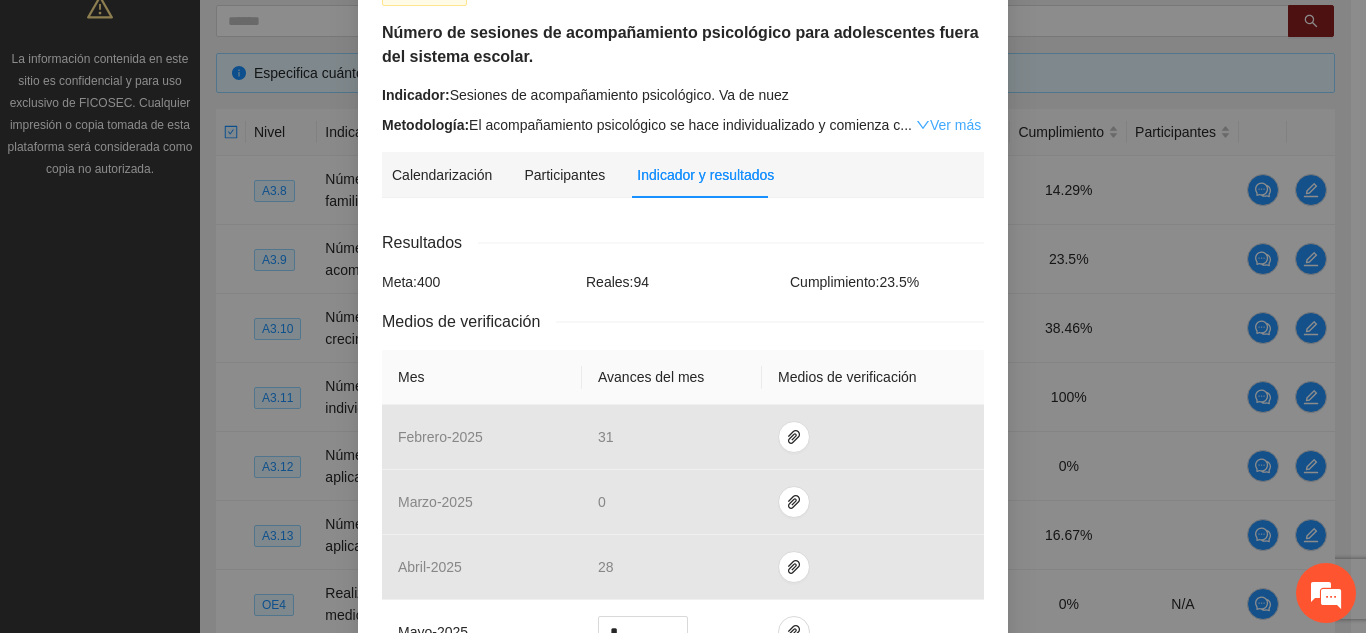 click on "Ver más" at bounding box center [948, 125] 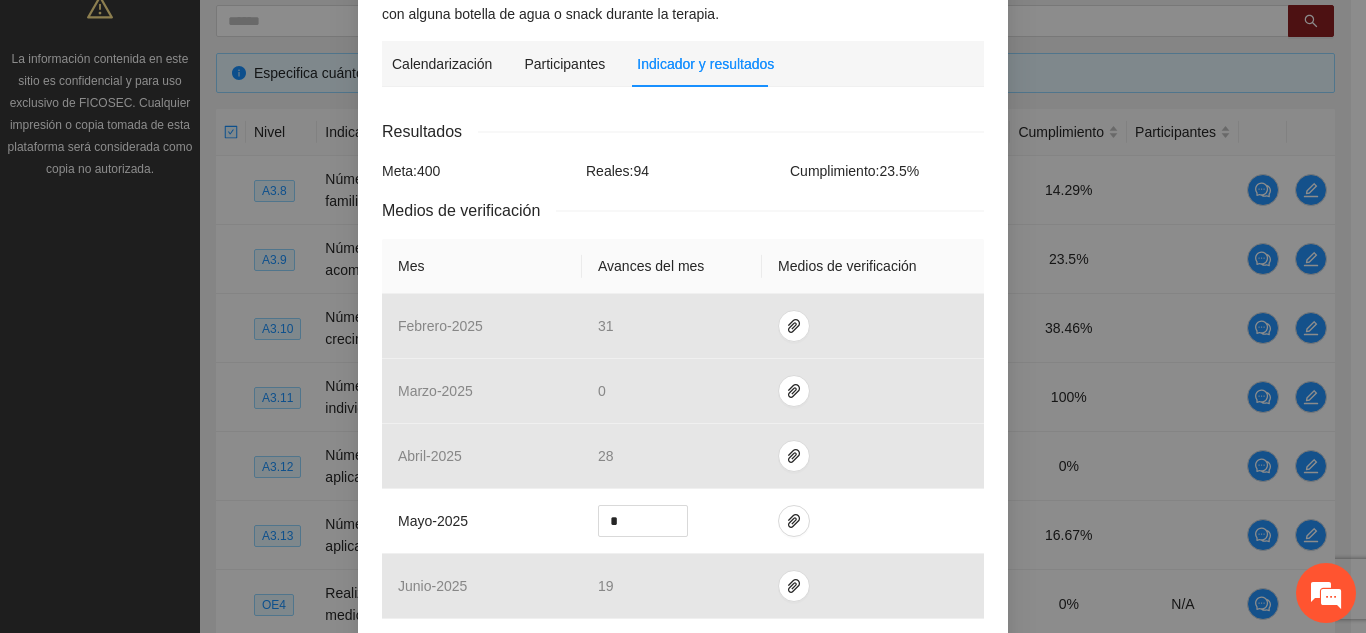 scroll, scrollTop: 438, scrollLeft: 0, axis: vertical 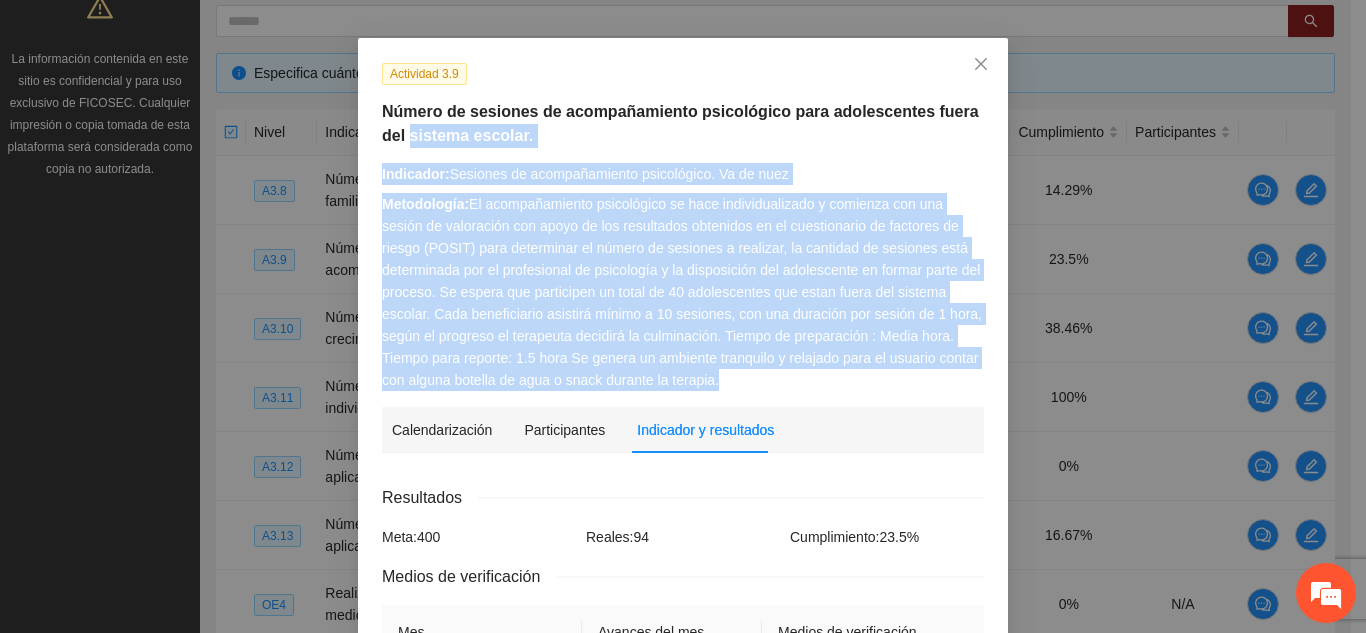 drag, startPoint x: 716, startPoint y: 381, endPoint x: 356, endPoint y: 140, distance: 433.22165 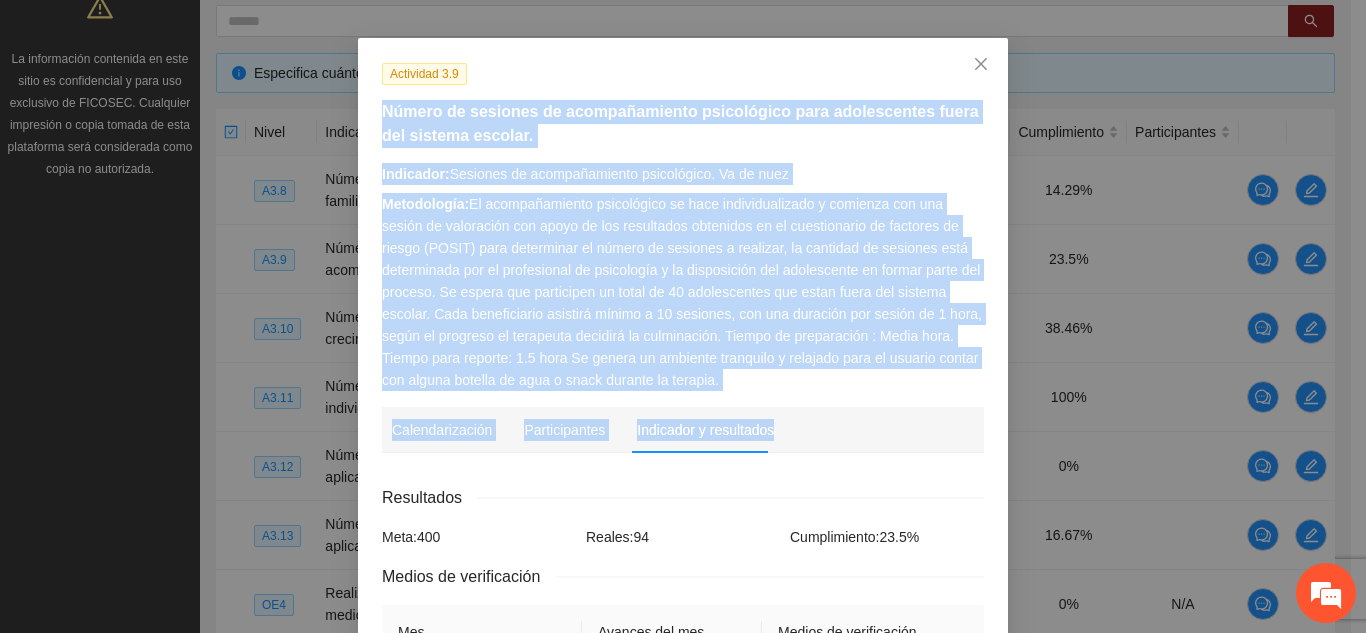 drag, startPoint x: 373, startPoint y: 109, endPoint x: 780, endPoint y: 391, distance: 495.14948 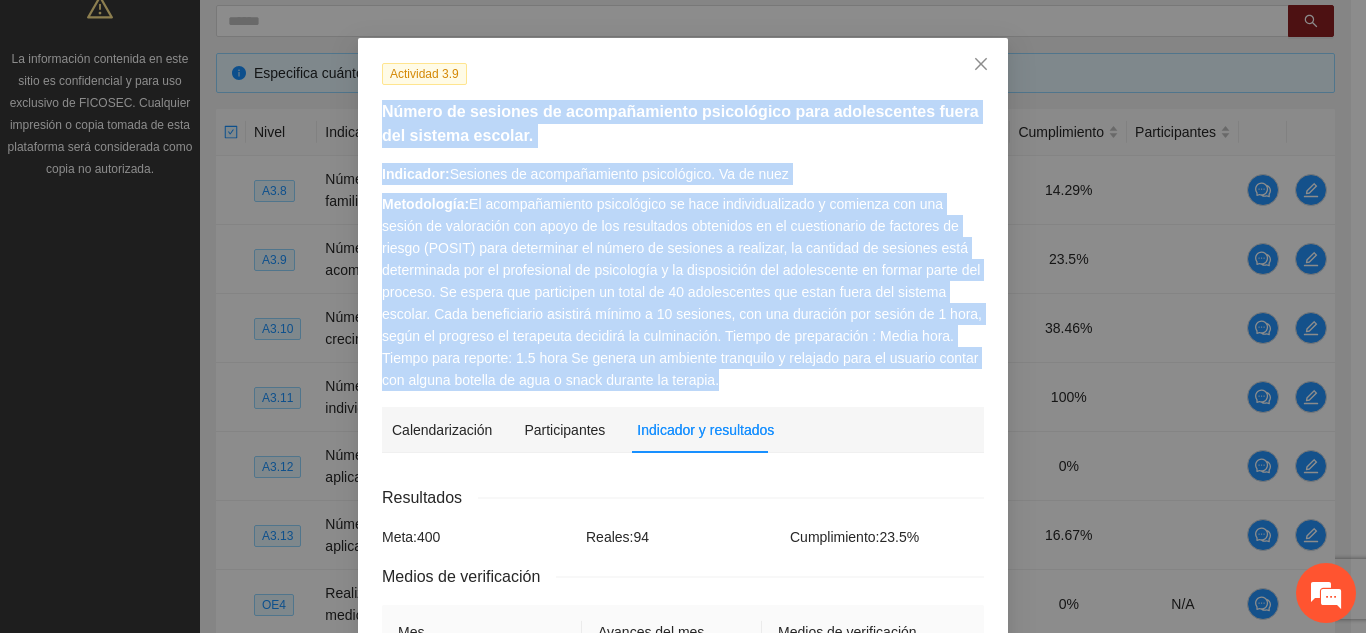 drag, startPoint x: 373, startPoint y: 114, endPoint x: 796, endPoint y: 388, distance: 503.98907 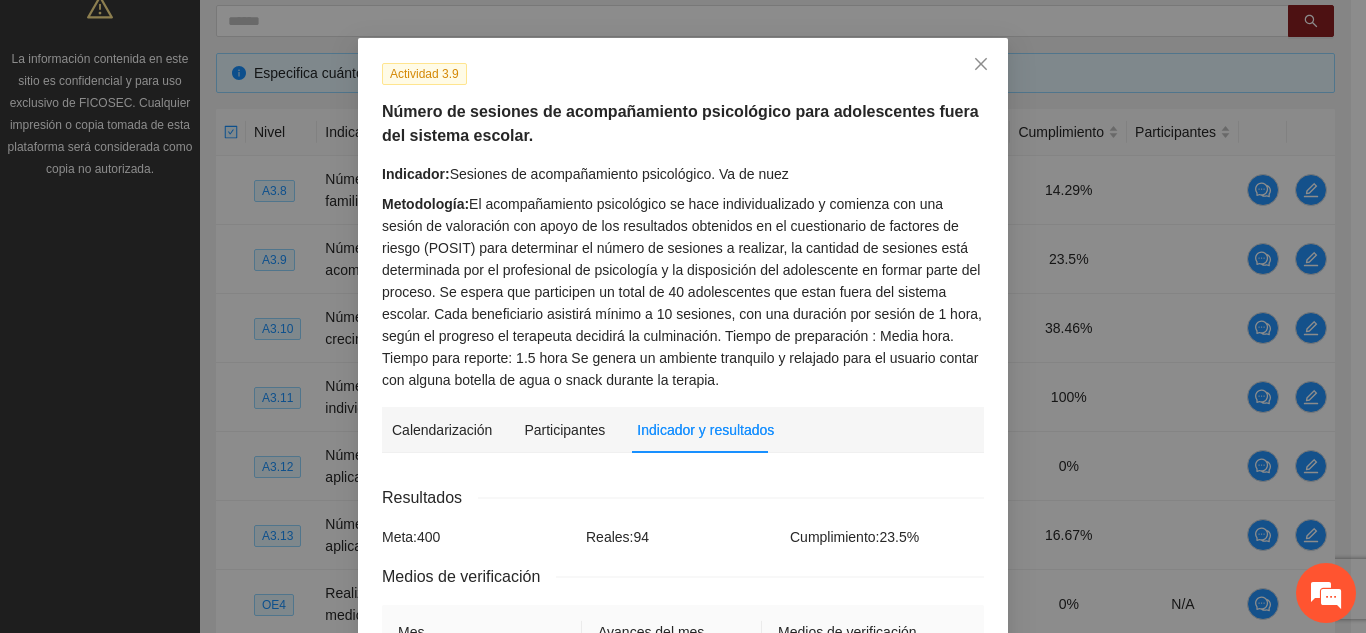 drag, startPoint x: 786, startPoint y: 391, endPoint x: 767, endPoint y: 393, distance: 19.104973 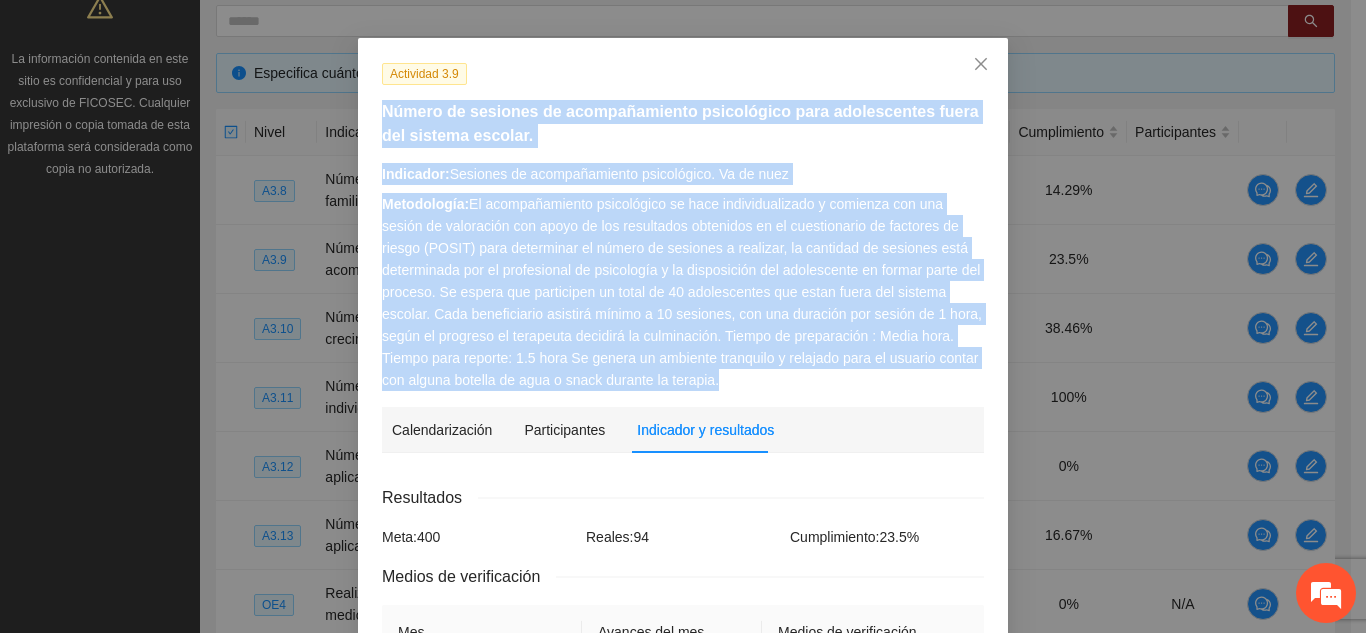 drag, startPoint x: 373, startPoint y: 111, endPoint x: 719, endPoint y: 381, distance: 438.8804 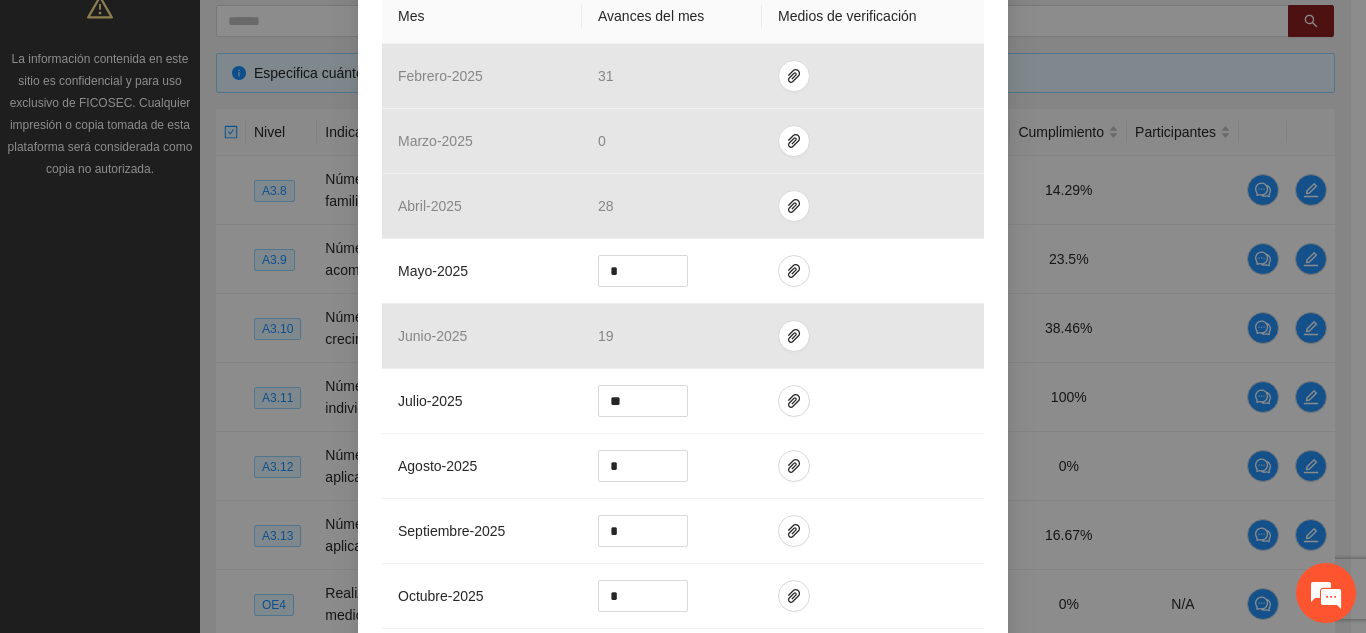 scroll, scrollTop: 715, scrollLeft: 0, axis: vertical 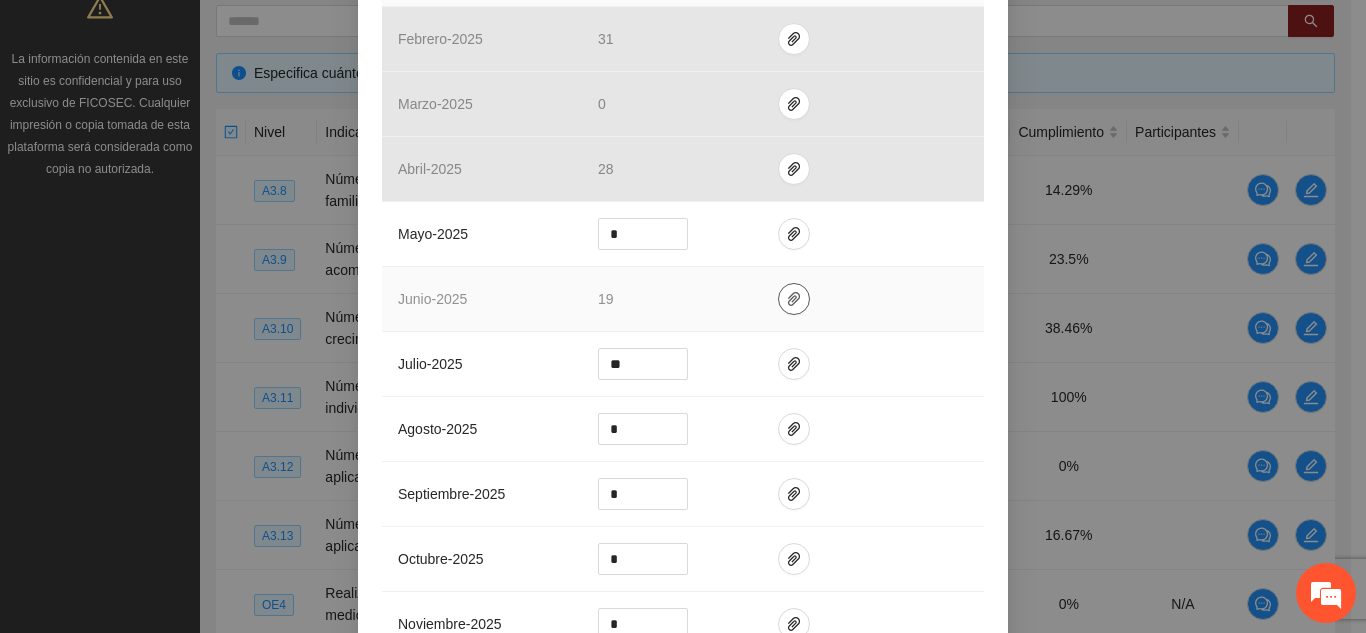 click 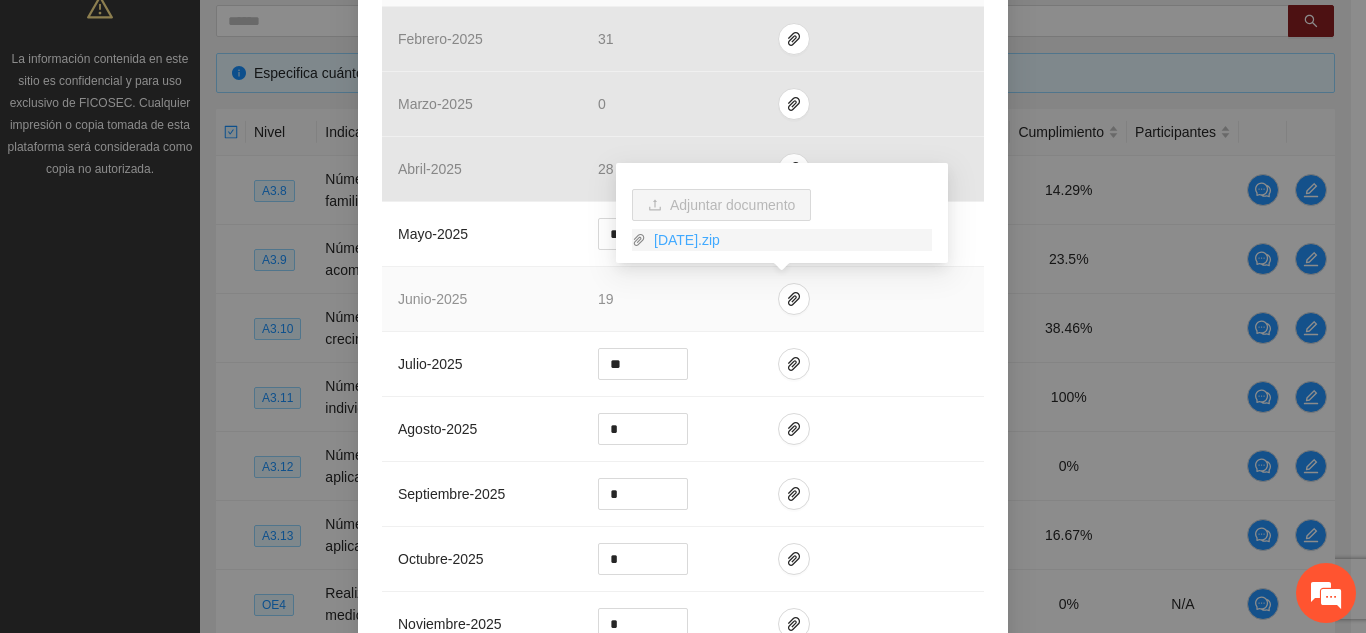 click on "[DATE].zip" at bounding box center [789, 240] 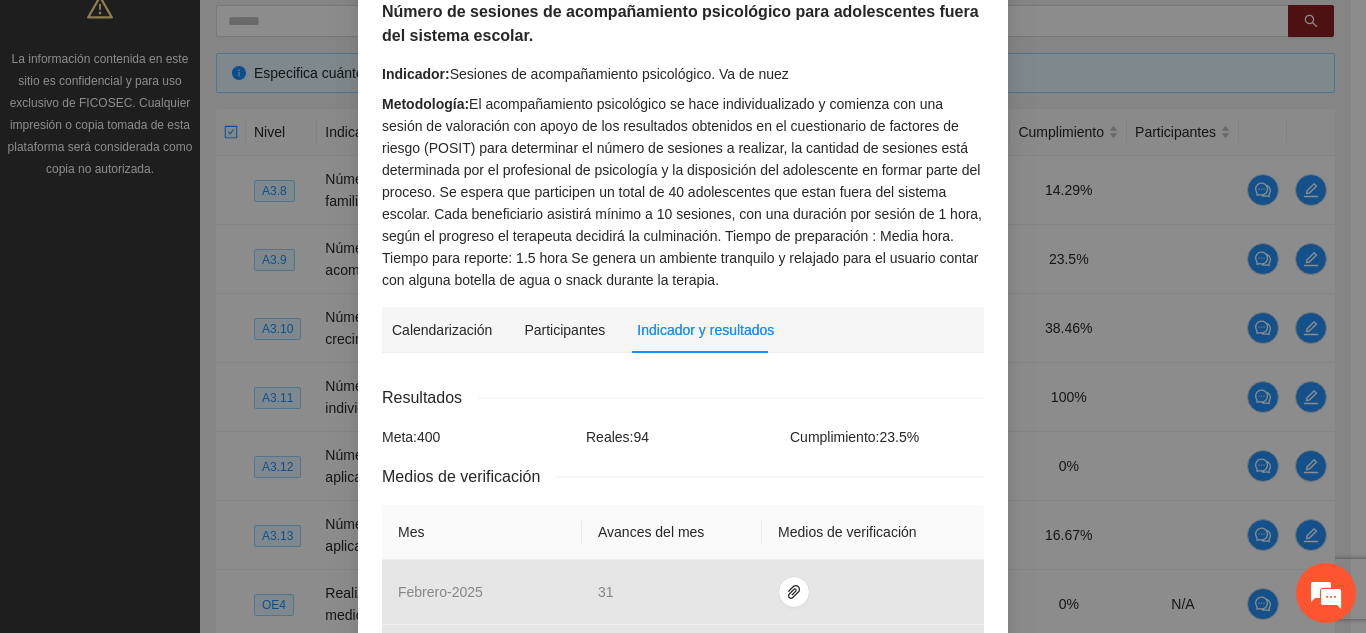 scroll, scrollTop: 64, scrollLeft: 0, axis: vertical 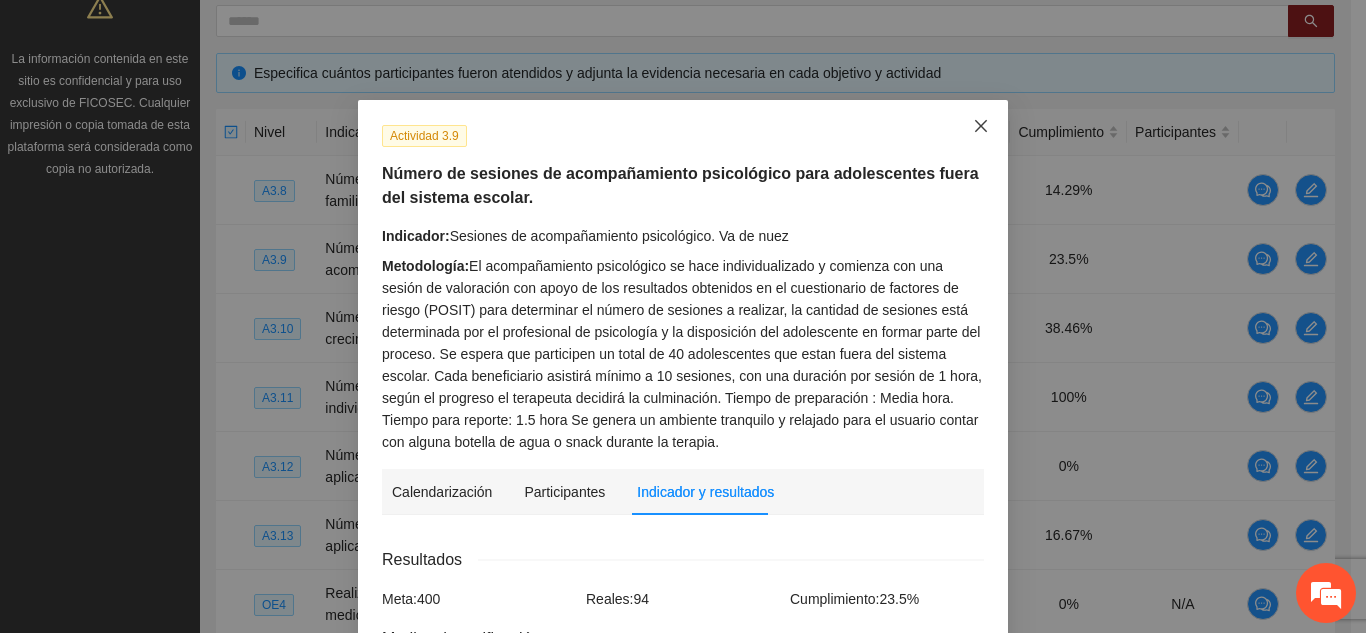 click at bounding box center [981, 127] 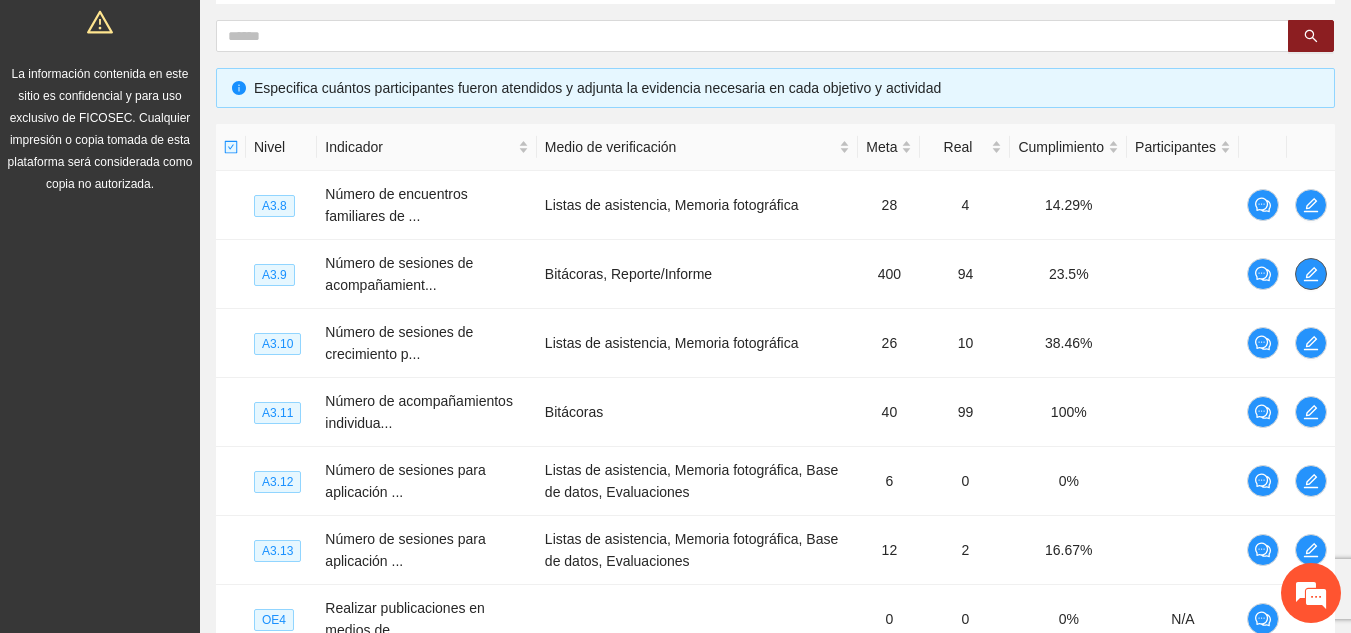 scroll, scrollTop: 0, scrollLeft: 0, axis: both 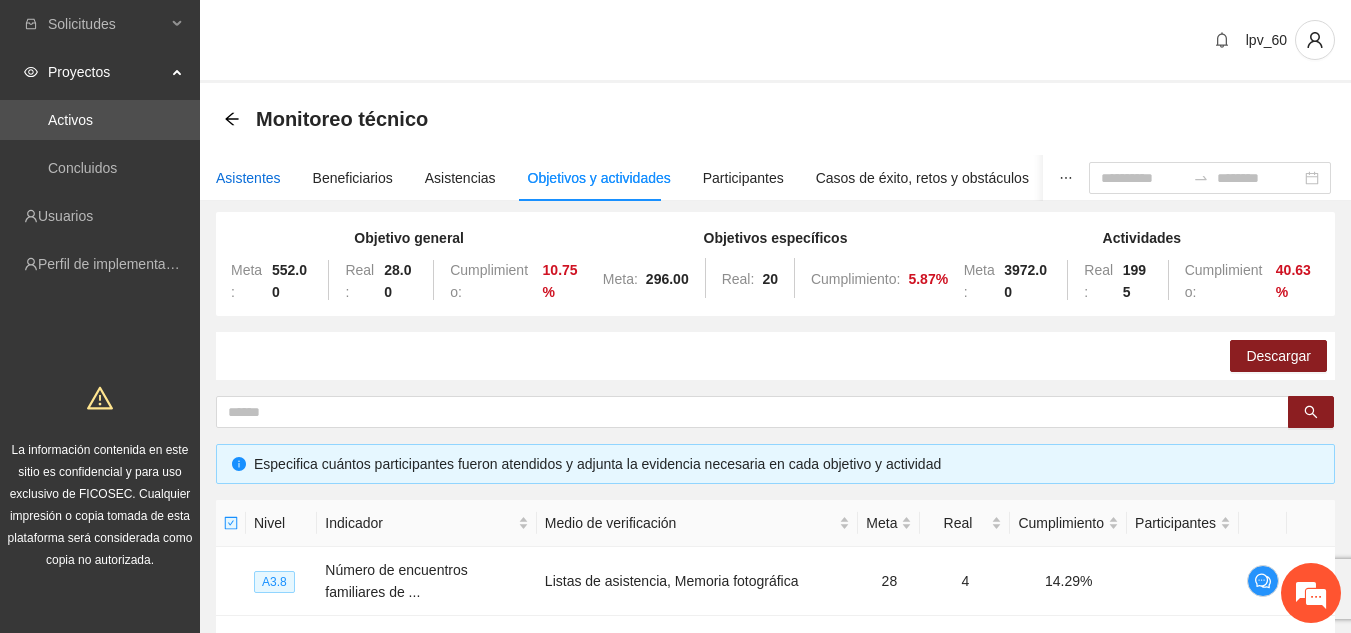 click on "Asistentes" at bounding box center [248, 178] 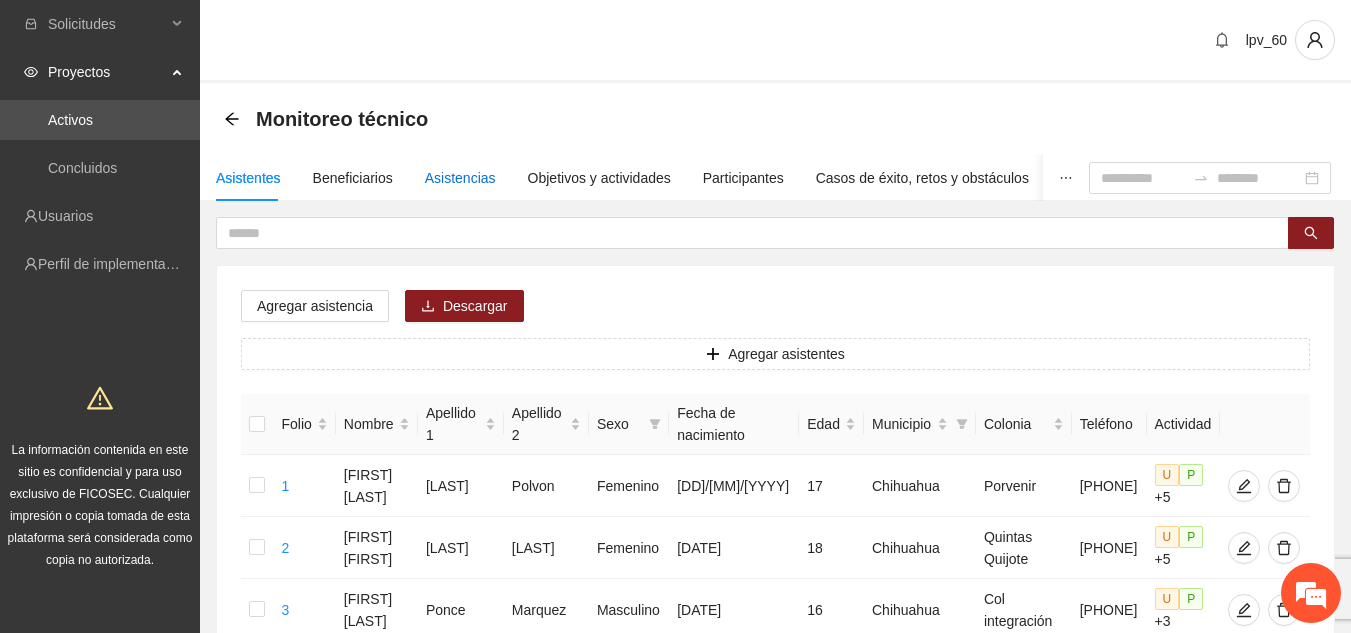 click on "Asistencias" at bounding box center (460, 178) 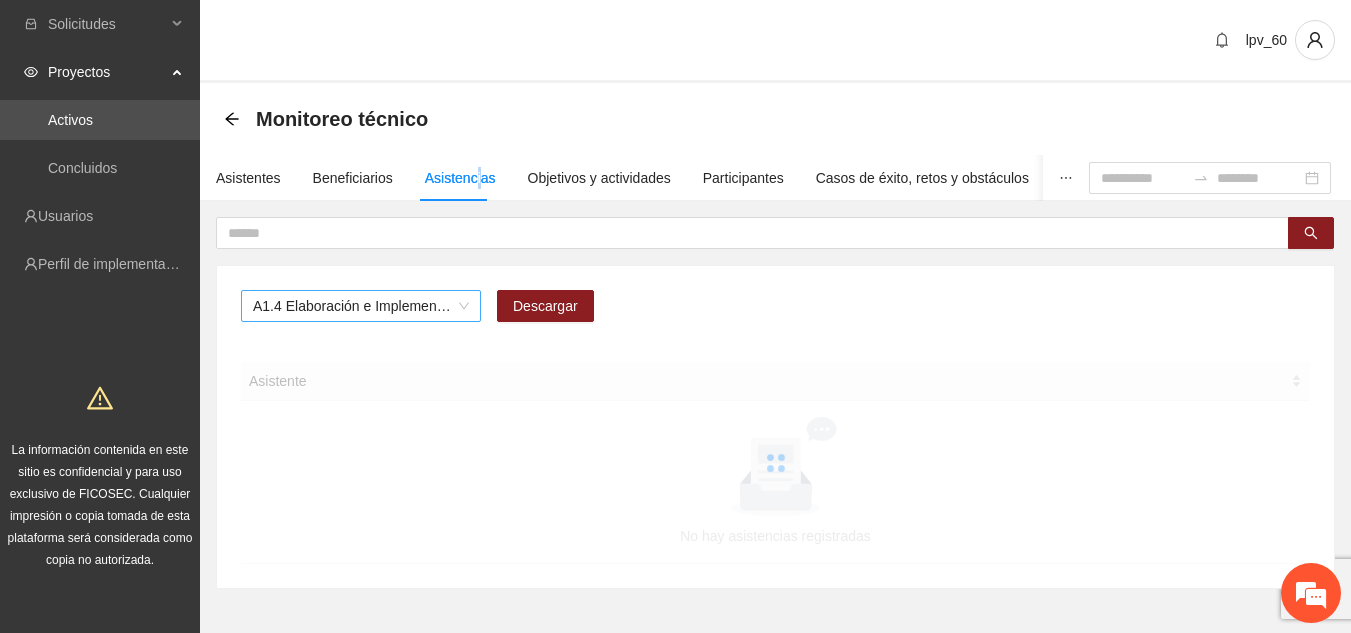 click on "A1.4 Elaboración e Implementación de Proyectos Juveniles" at bounding box center (361, 306) 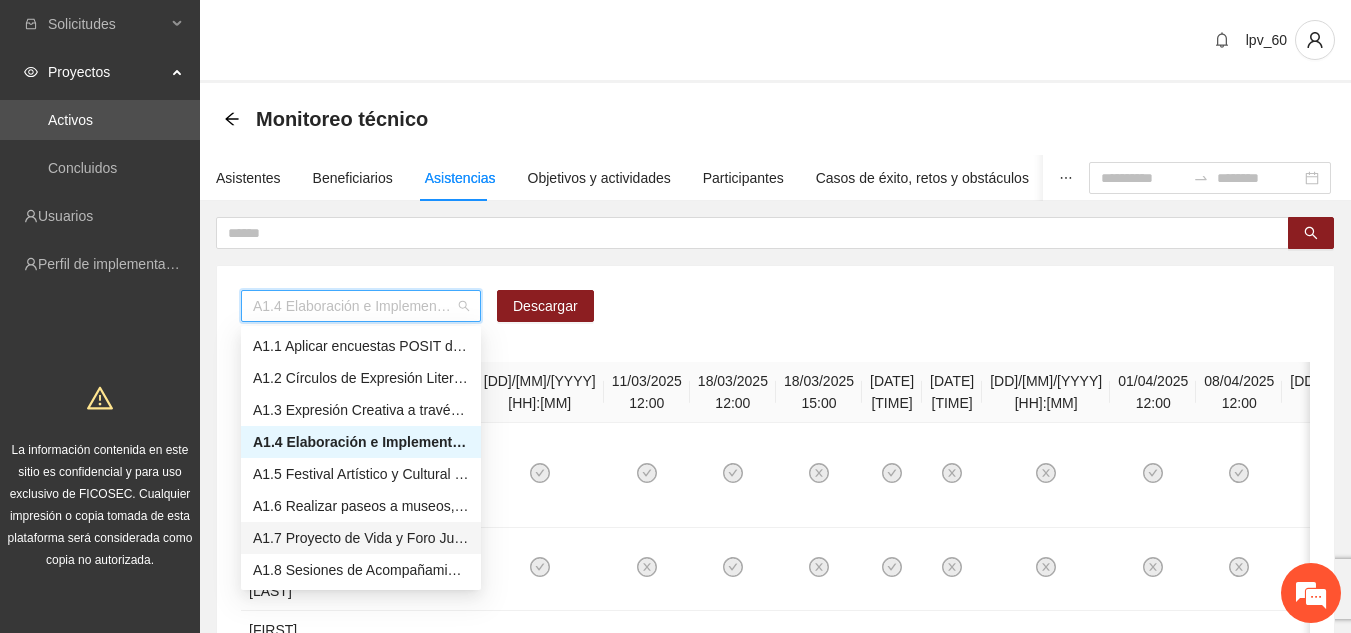click on "A1.2 Círculos de Expresión Literaria" at bounding box center [361, 378] 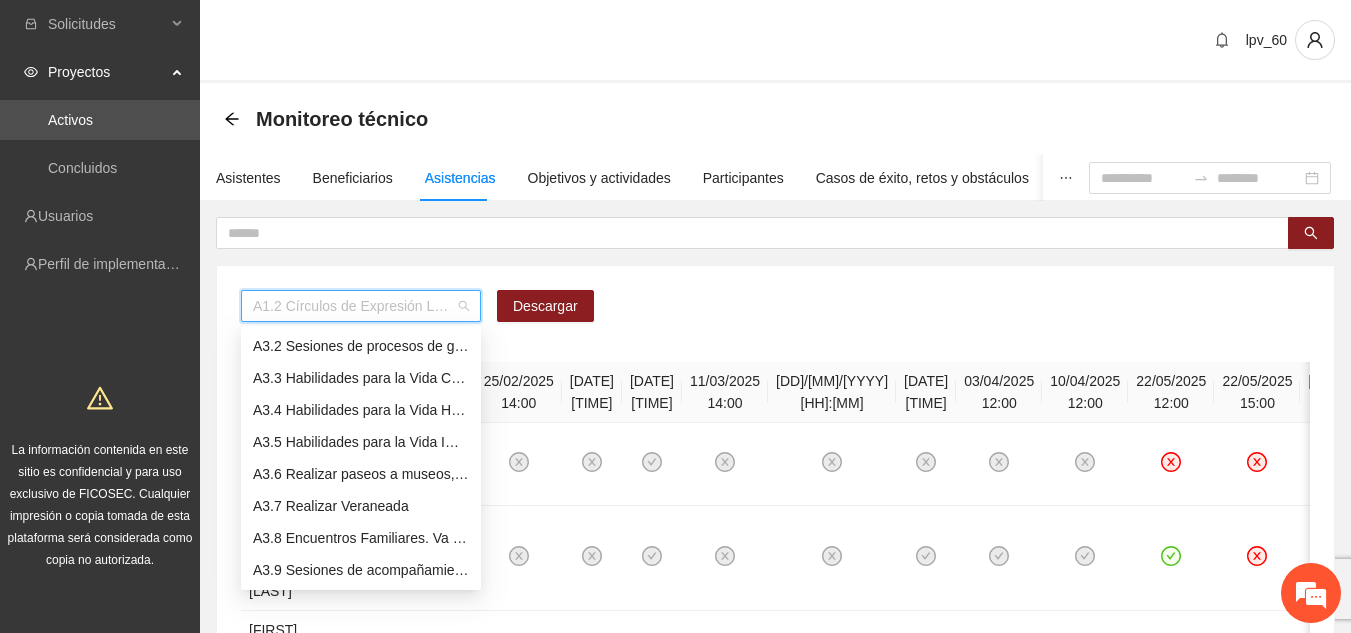 scroll, scrollTop: 736, scrollLeft: 0, axis: vertical 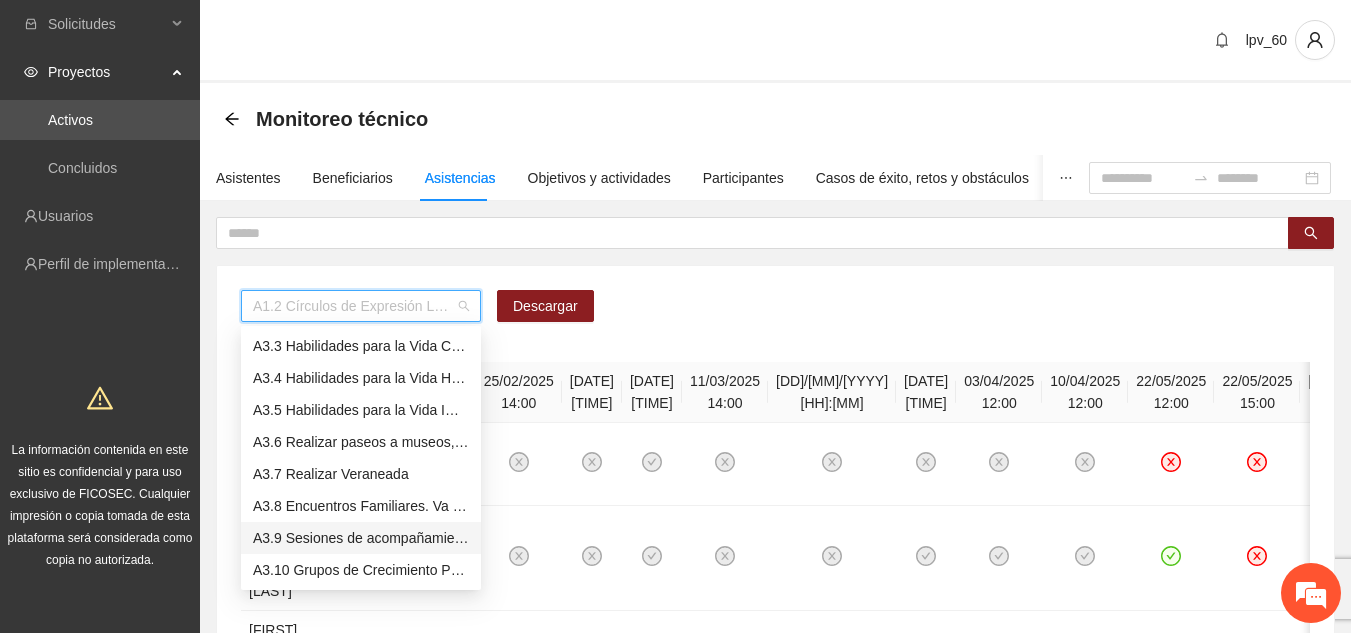 click on "A3.9 Sesiones de acompañamiento psicológico. Va de nuez" at bounding box center [361, 538] 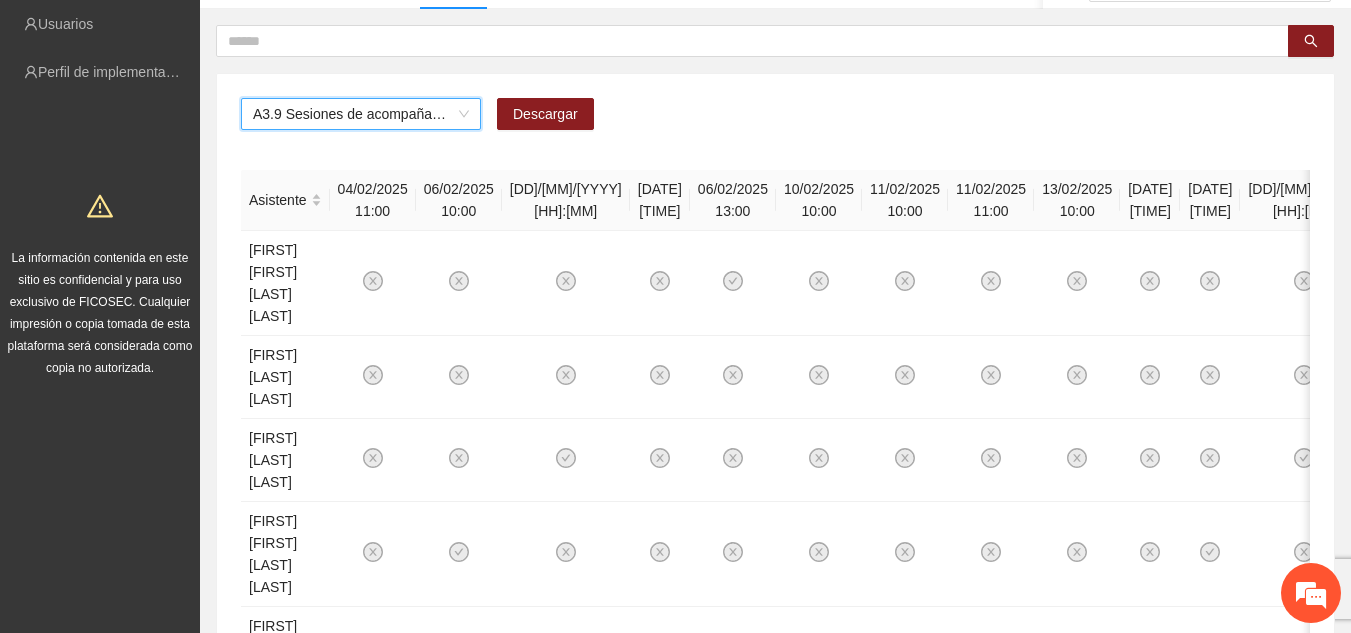 scroll, scrollTop: 234, scrollLeft: 0, axis: vertical 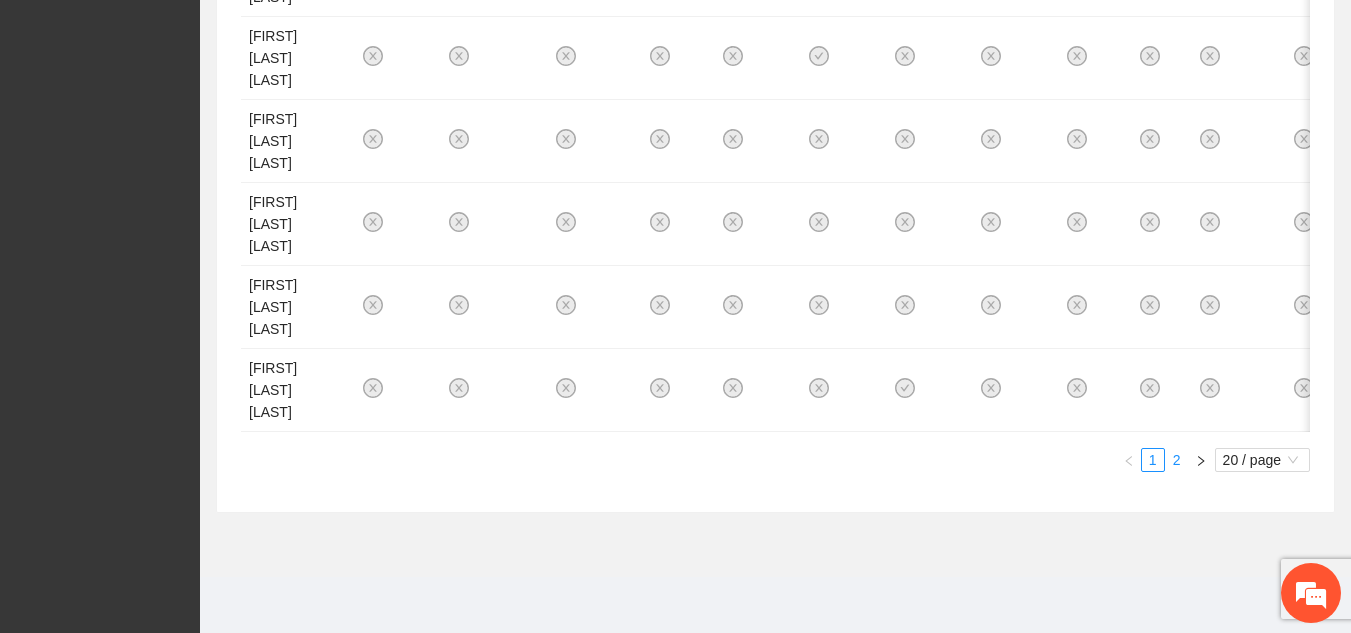 click on "2" at bounding box center [1177, 460] 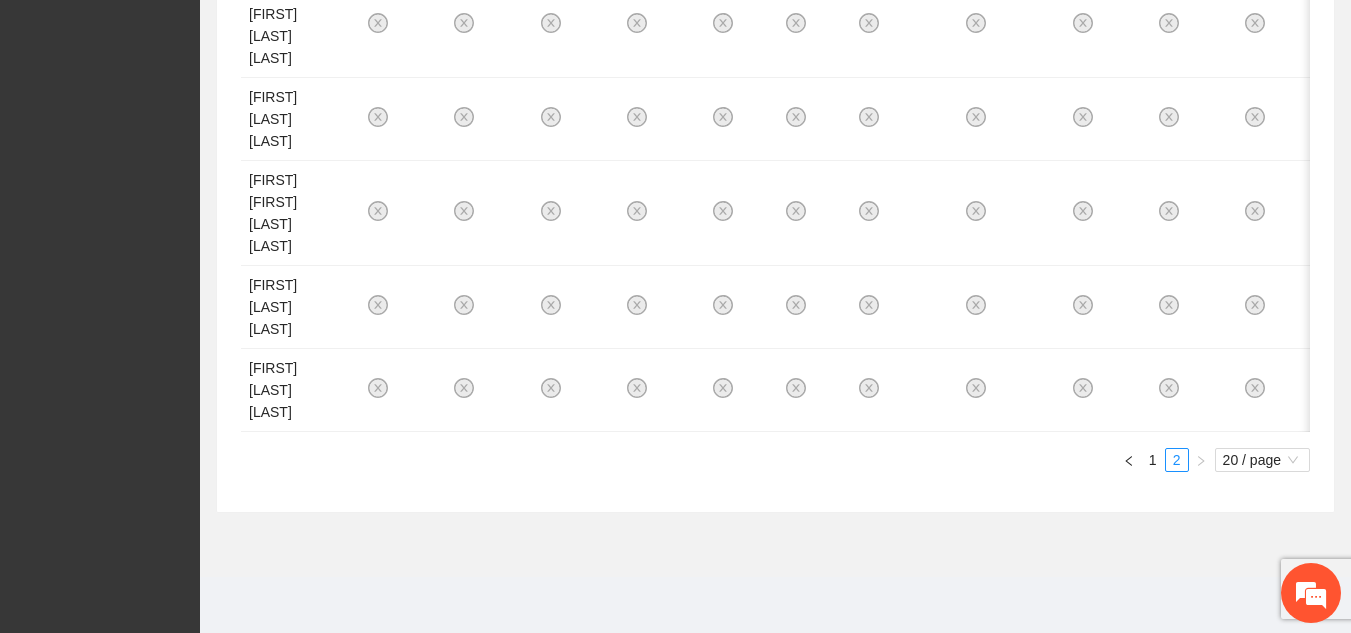 scroll, scrollTop: 1410, scrollLeft: 0, axis: vertical 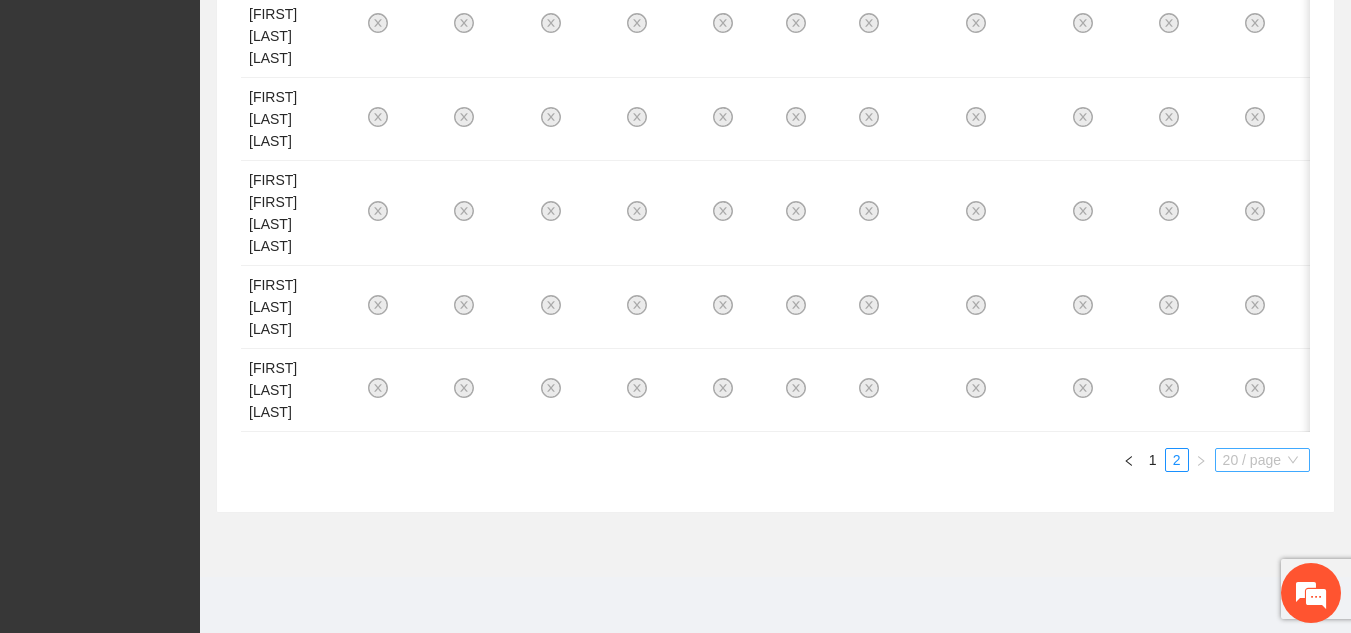 click on "20 / page" at bounding box center [1262, 460] 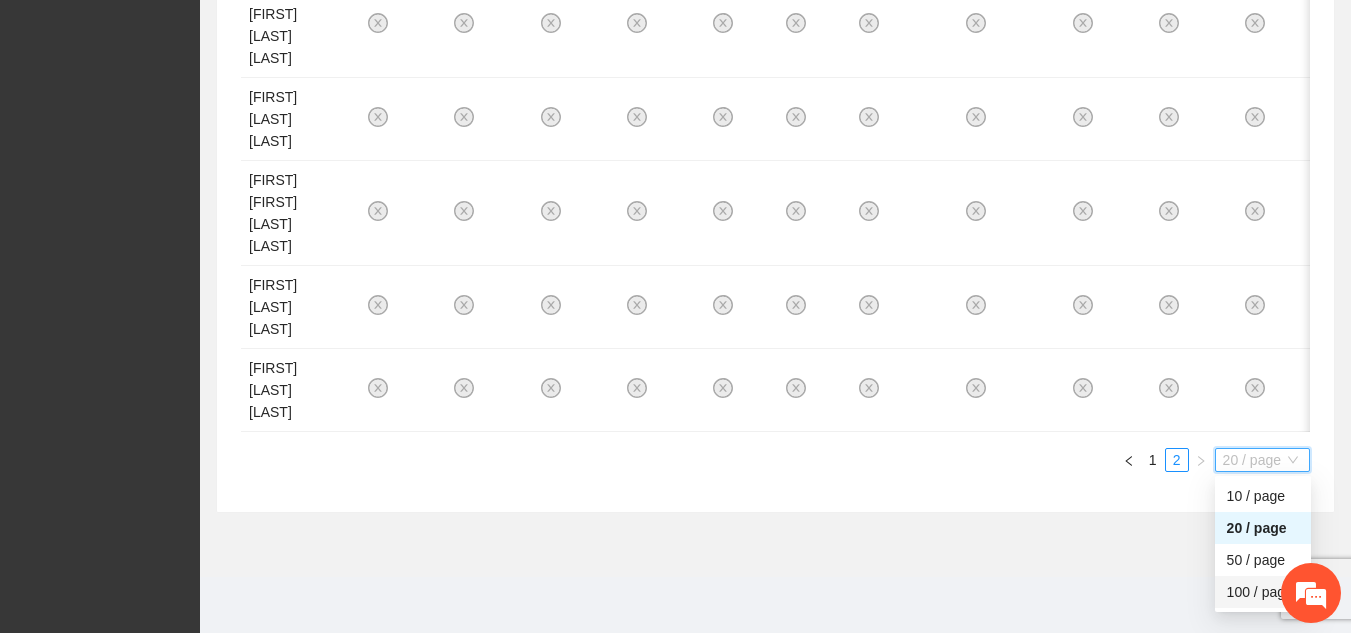 click on "100 / page" at bounding box center [1263, 592] 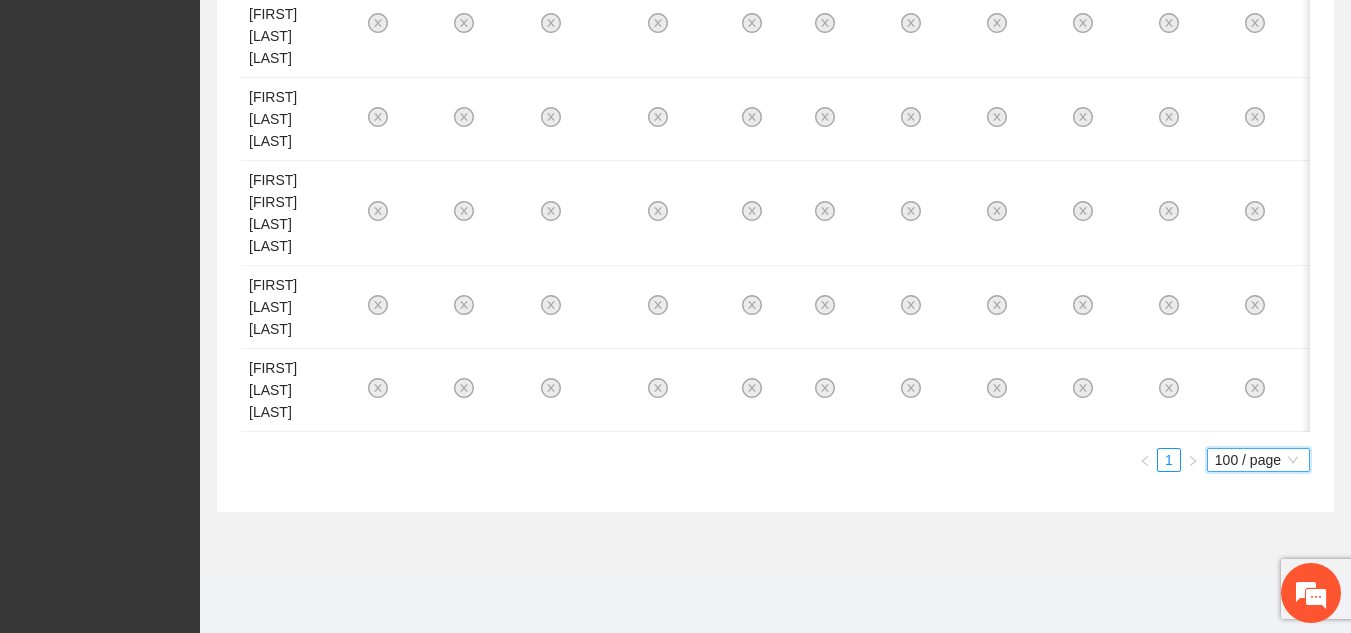 scroll, scrollTop: 3312, scrollLeft: 0, axis: vertical 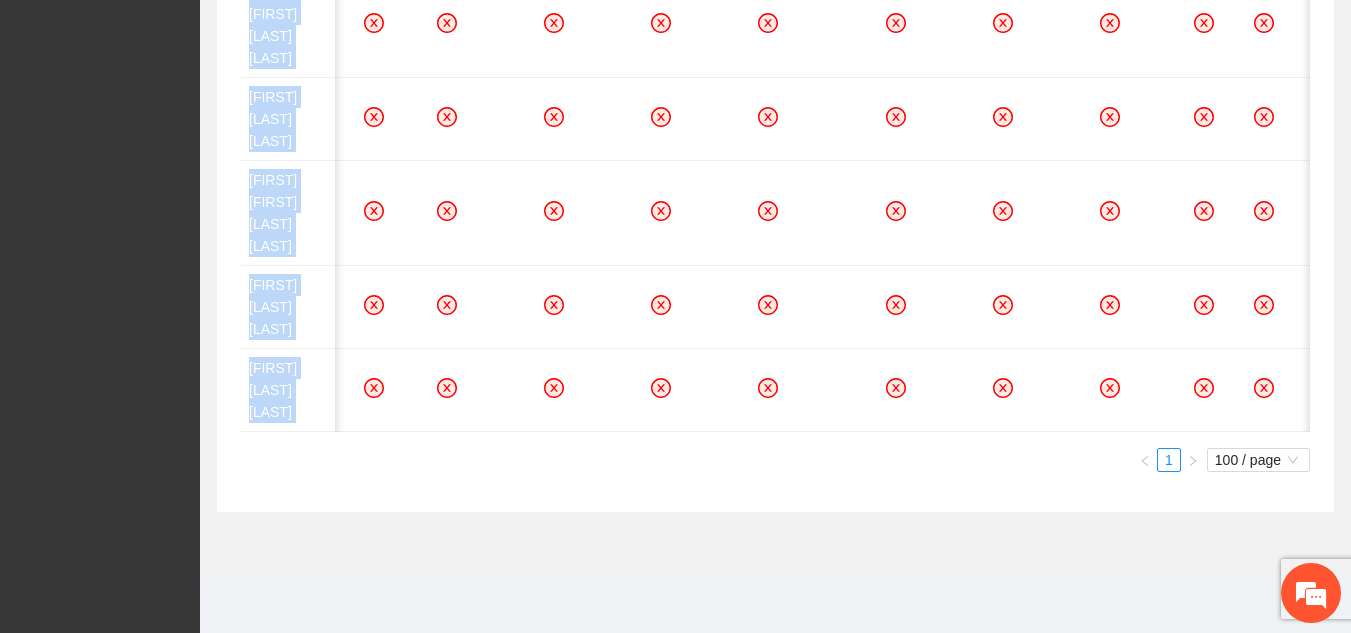 drag, startPoint x: 1349, startPoint y: 532, endPoint x: 1353, endPoint y: 393, distance: 139.05754 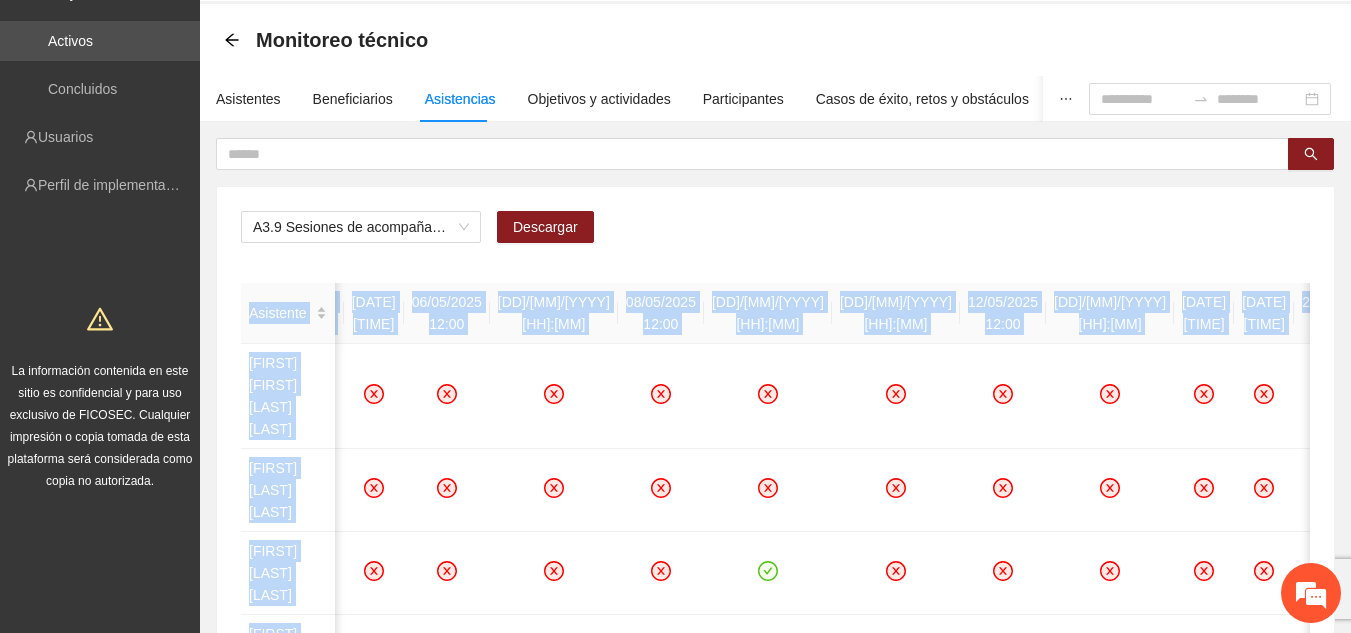 scroll, scrollTop: 59, scrollLeft: 0, axis: vertical 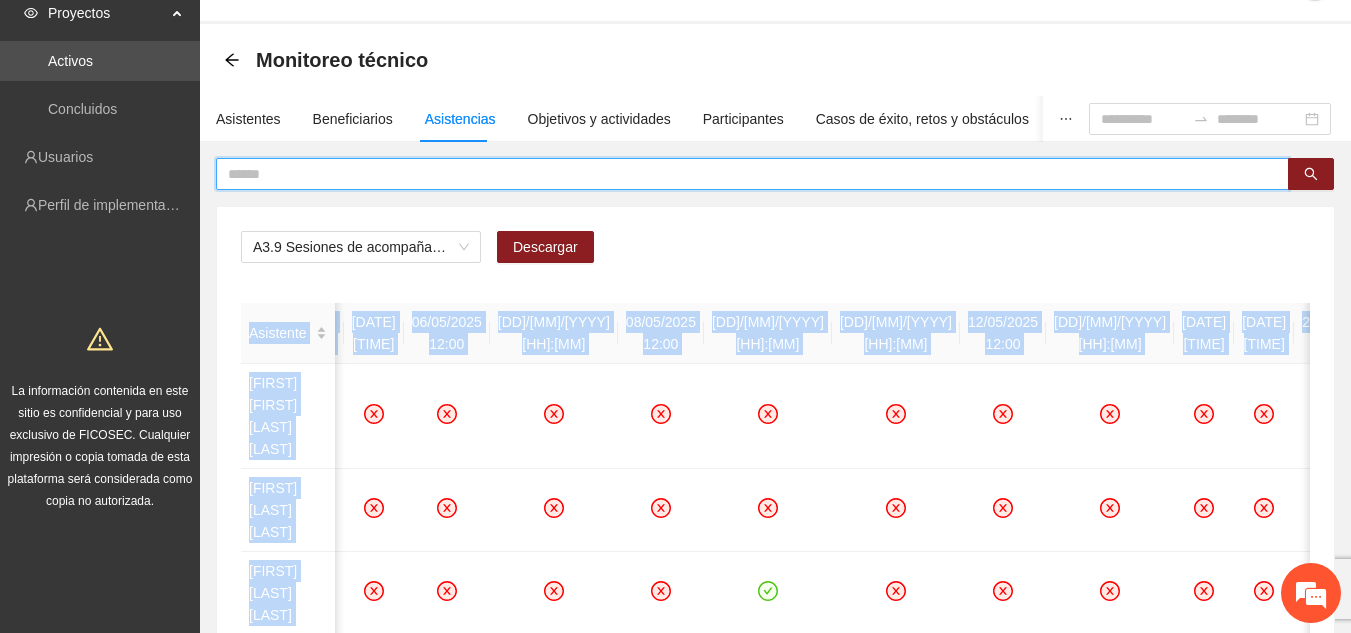 click at bounding box center (744, 174) 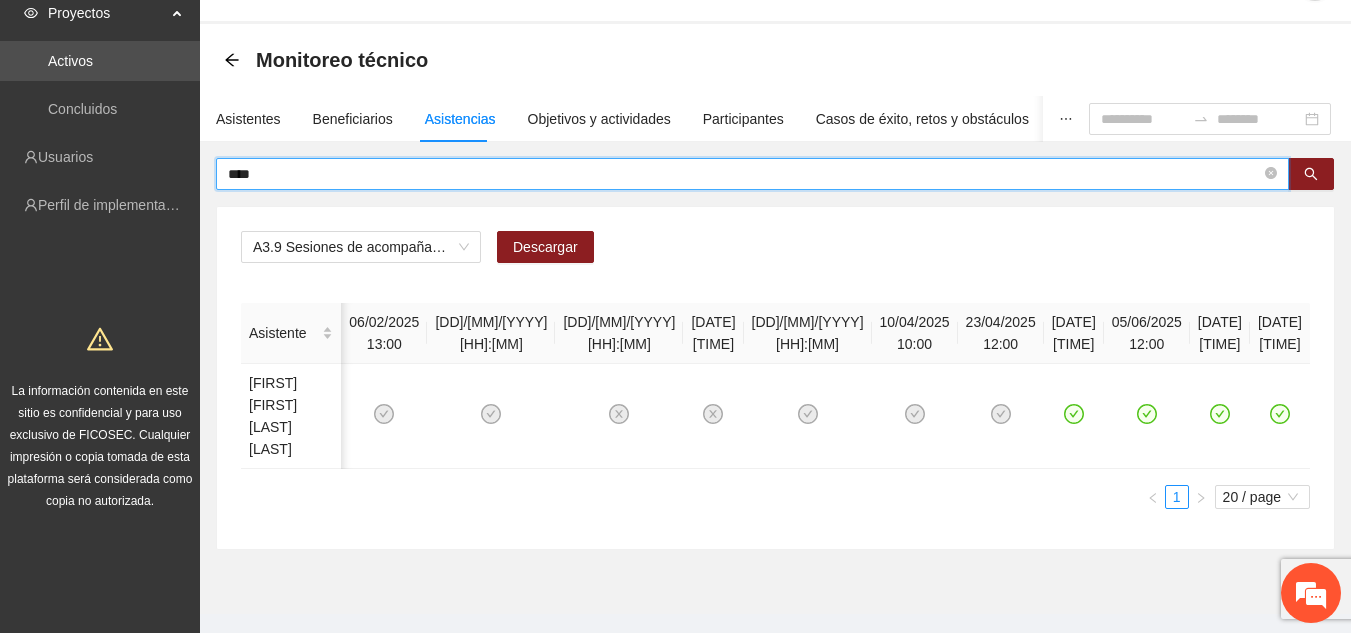scroll, scrollTop: 0, scrollLeft: 7, axis: horizontal 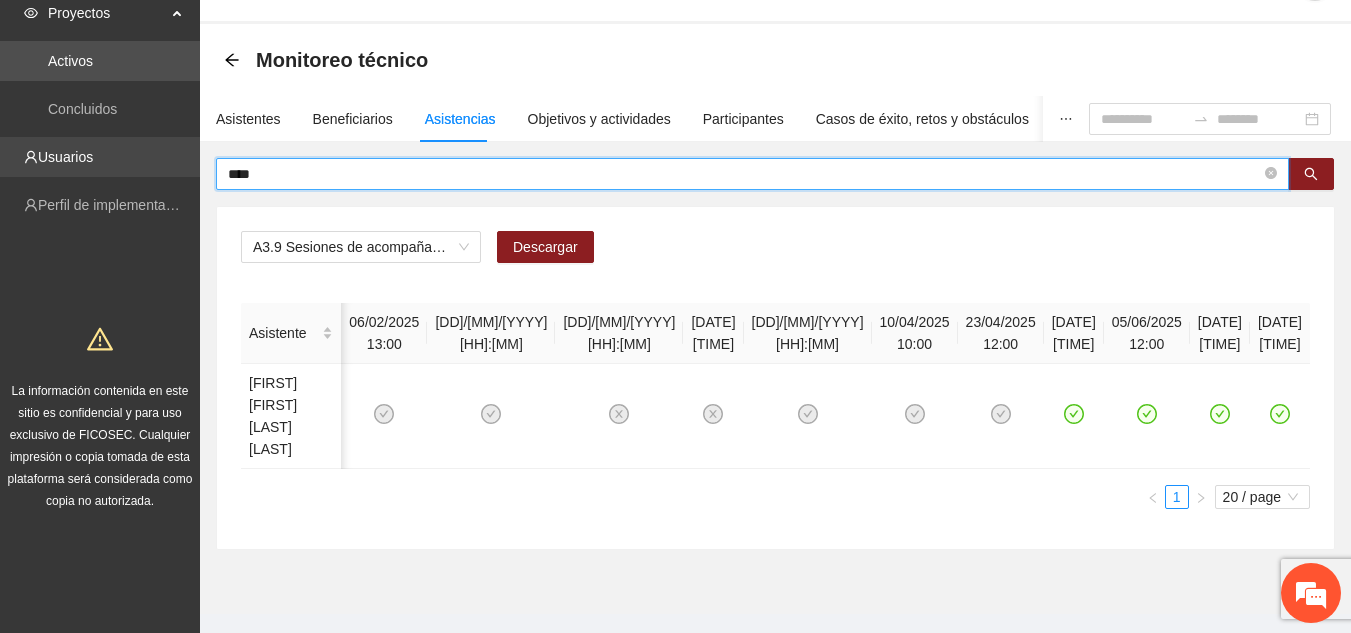 drag, startPoint x: 311, startPoint y: 174, endPoint x: 0, endPoint y: 174, distance: 311 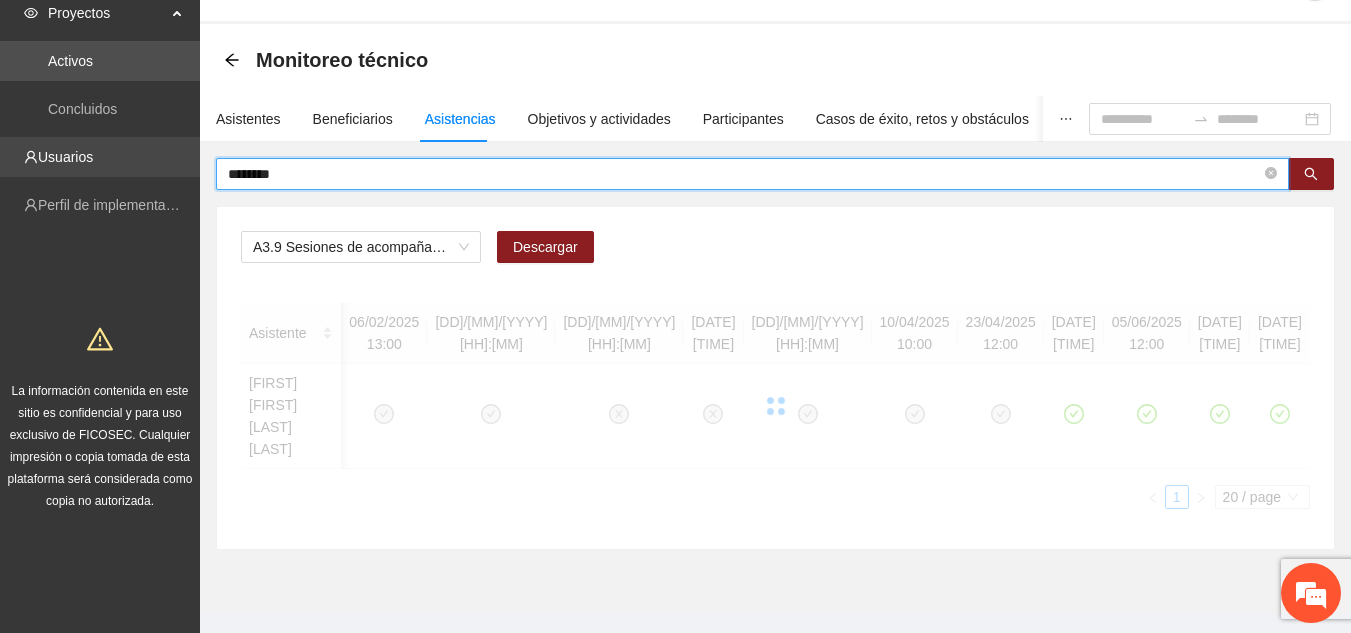 scroll, scrollTop: 0, scrollLeft: 0, axis: both 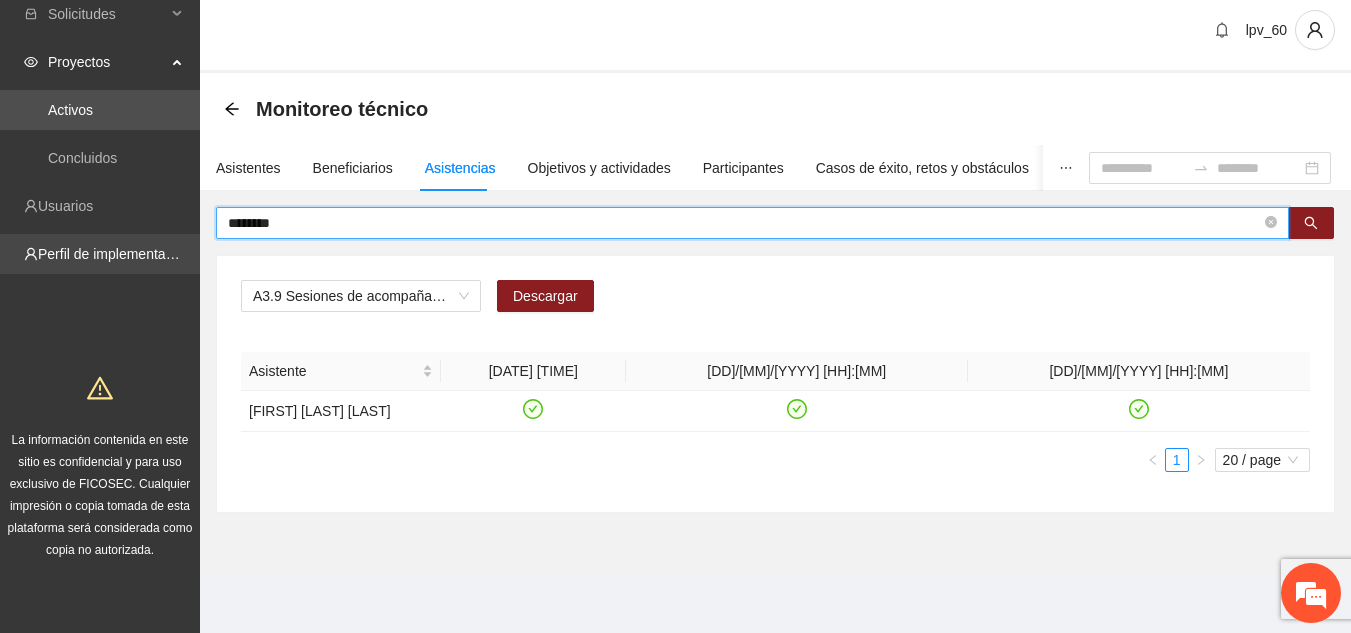 drag, startPoint x: 329, startPoint y: 200, endPoint x: 0, endPoint y: 227, distance: 330.10605 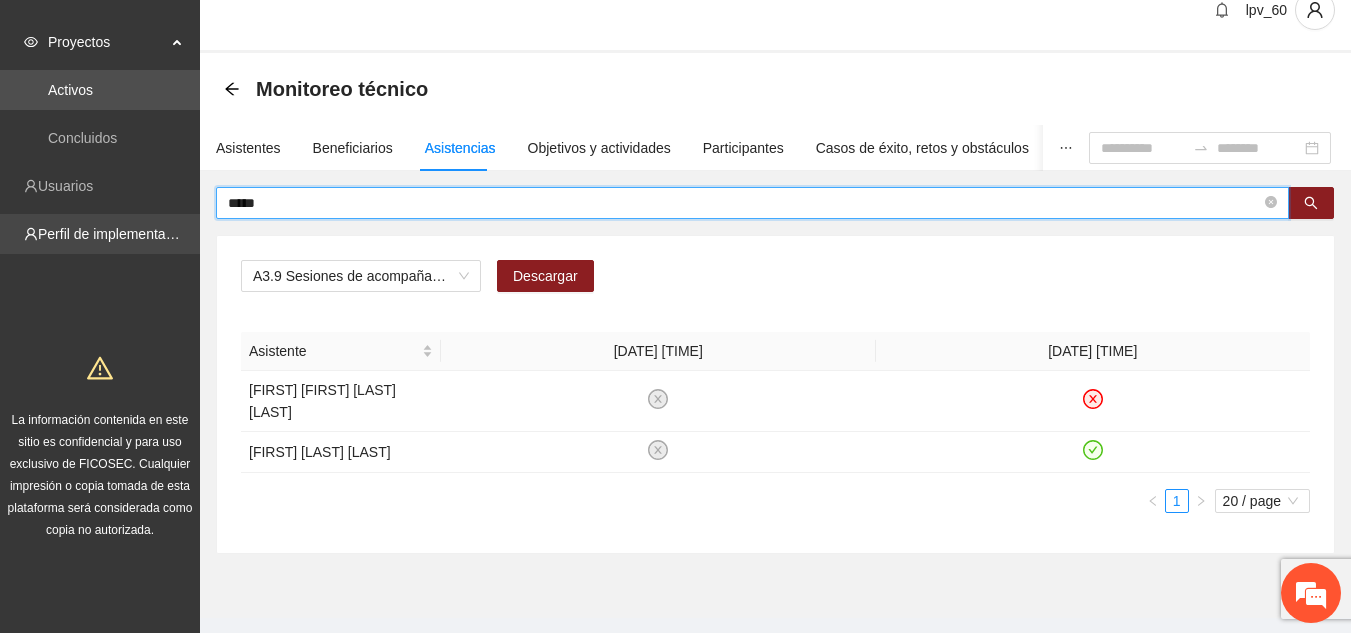 scroll, scrollTop: 50, scrollLeft: 0, axis: vertical 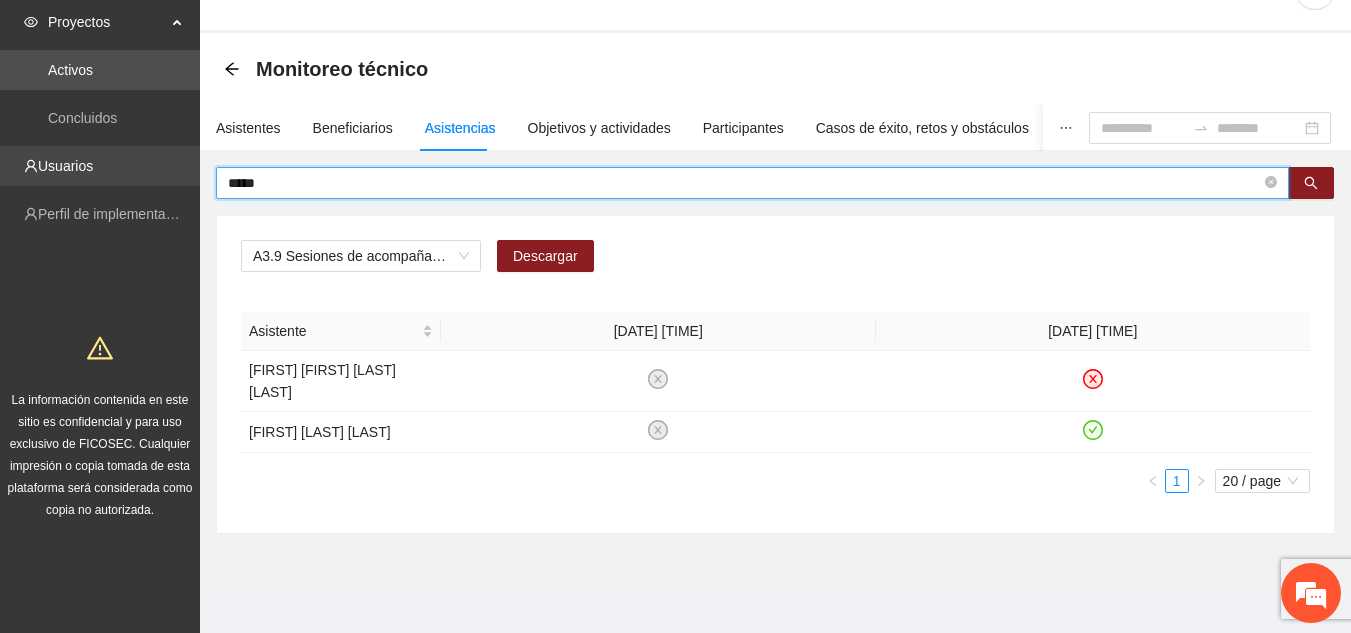 drag, startPoint x: 269, startPoint y: 180, endPoint x: 0, endPoint y: 184, distance: 269.02972 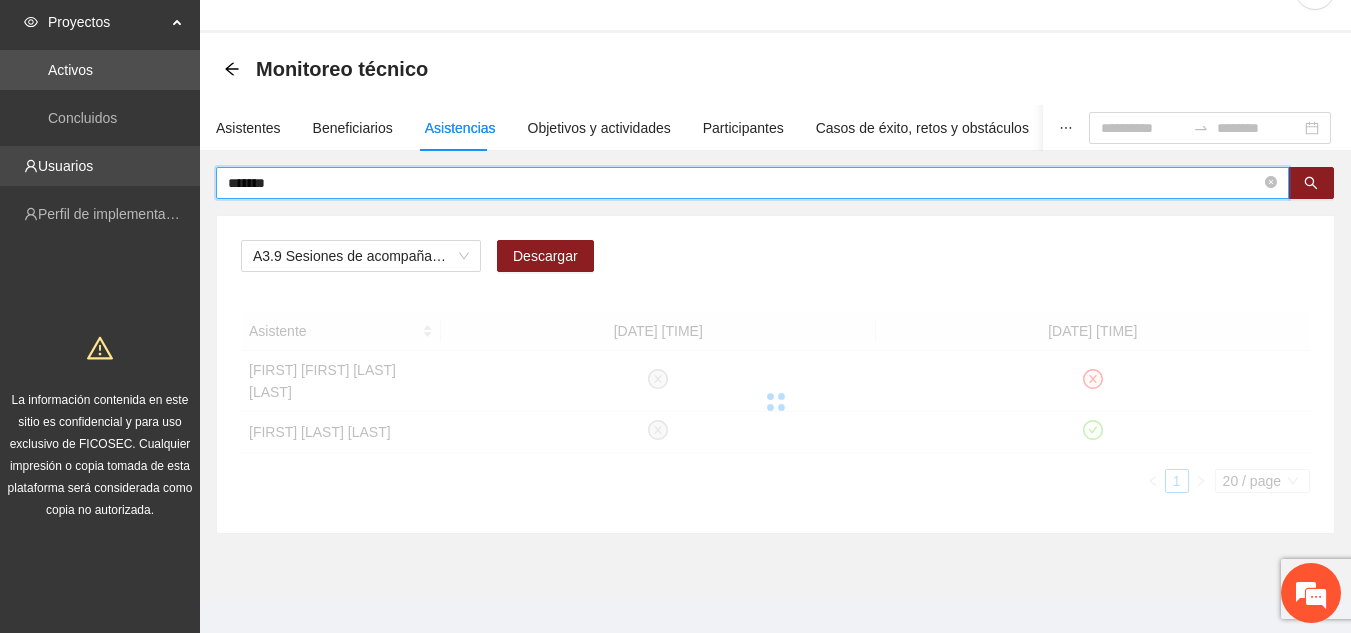 scroll, scrollTop: 59, scrollLeft: 0, axis: vertical 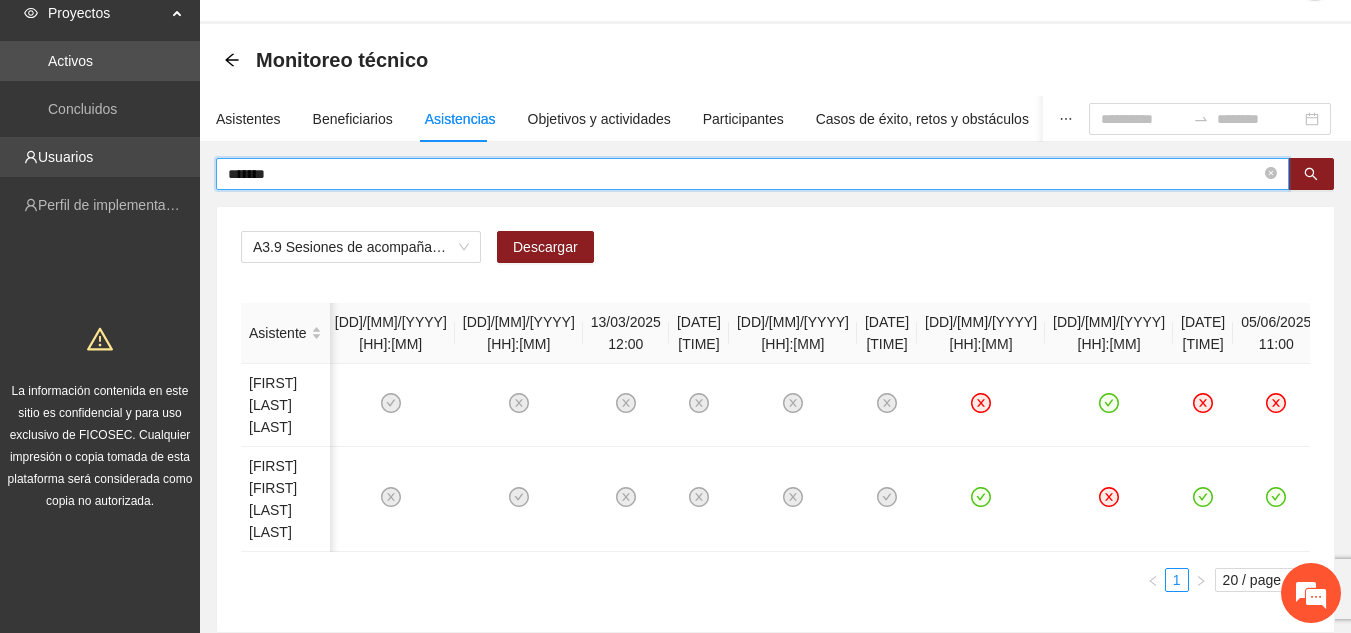 drag, startPoint x: 323, startPoint y: 181, endPoint x: 0, endPoint y: 167, distance: 323.30325 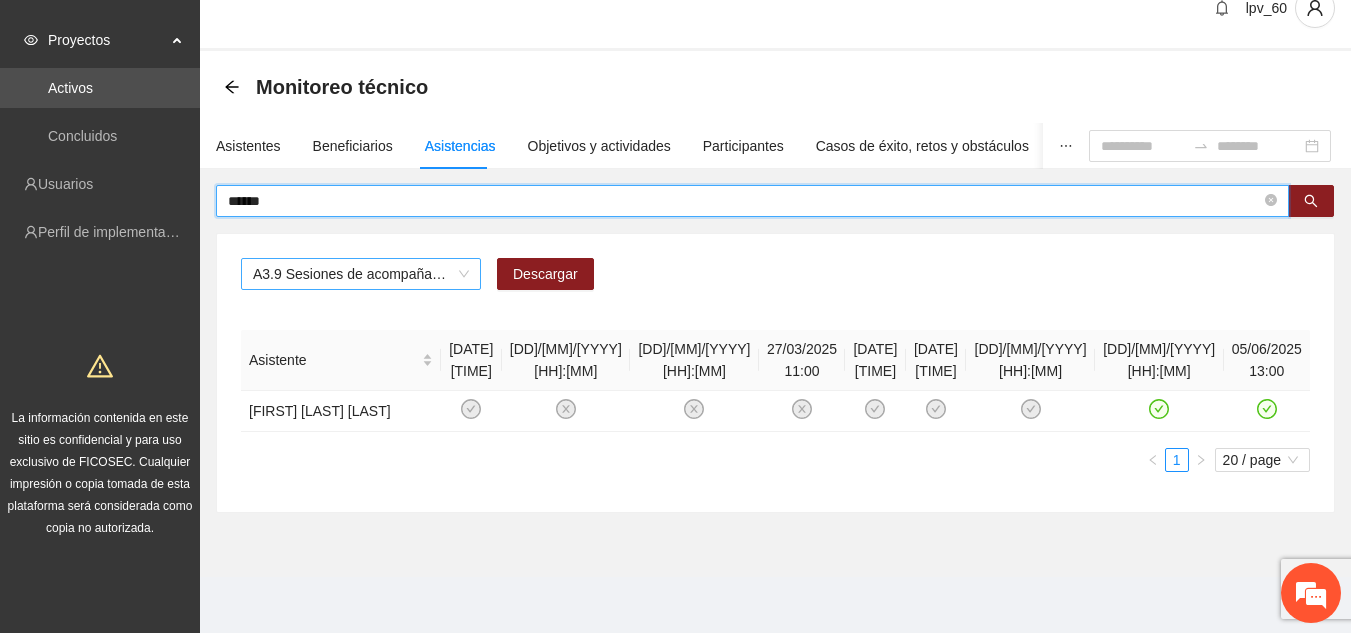 scroll, scrollTop: 32, scrollLeft: 0, axis: vertical 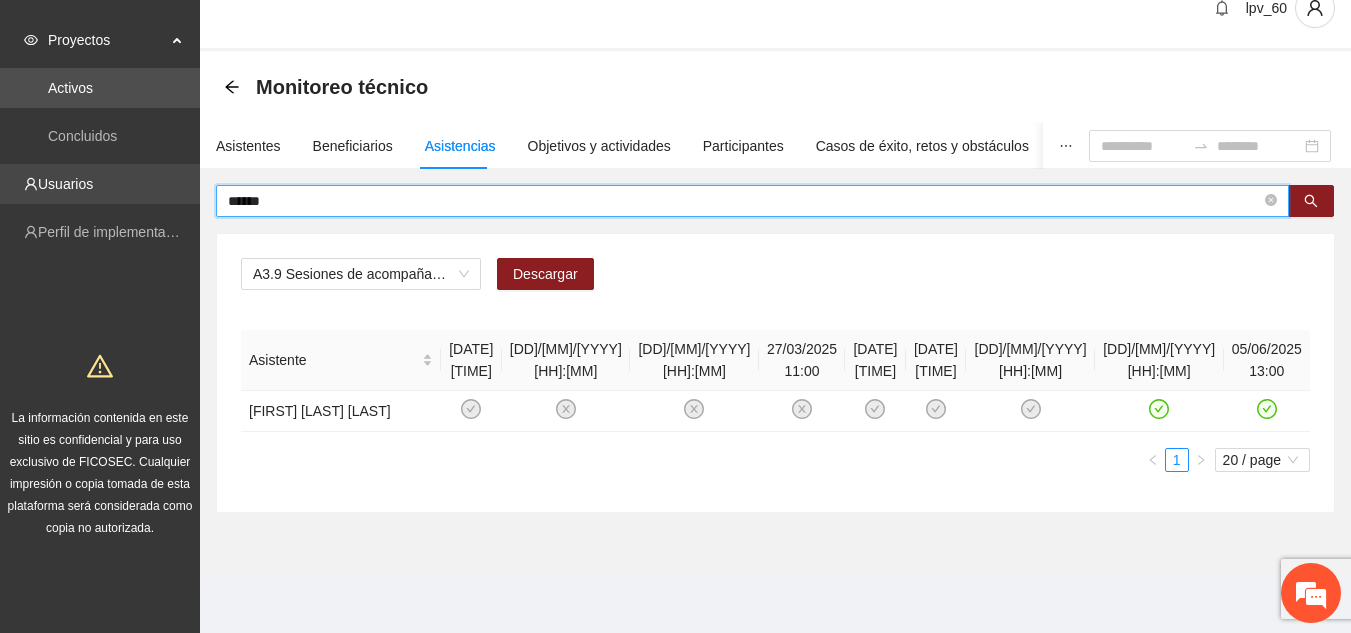 drag, startPoint x: 318, startPoint y: 198, endPoint x: 0, endPoint y: 169, distance: 319.31958 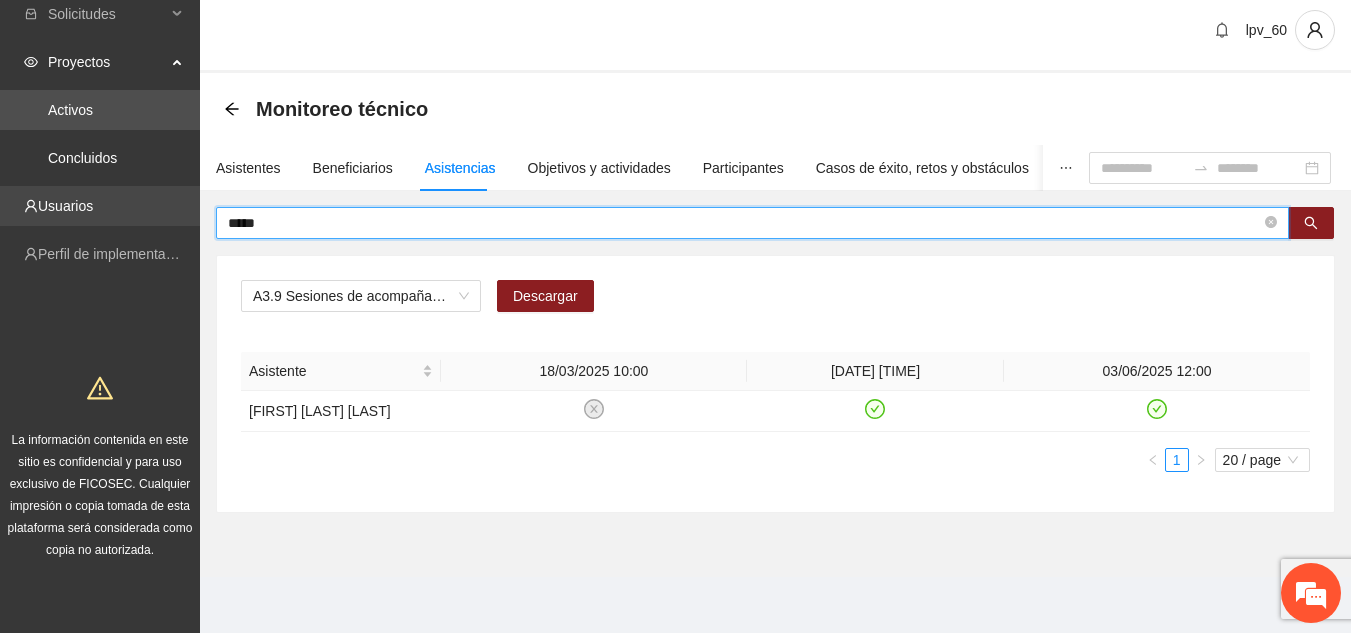 scroll, scrollTop: 10, scrollLeft: 0, axis: vertical 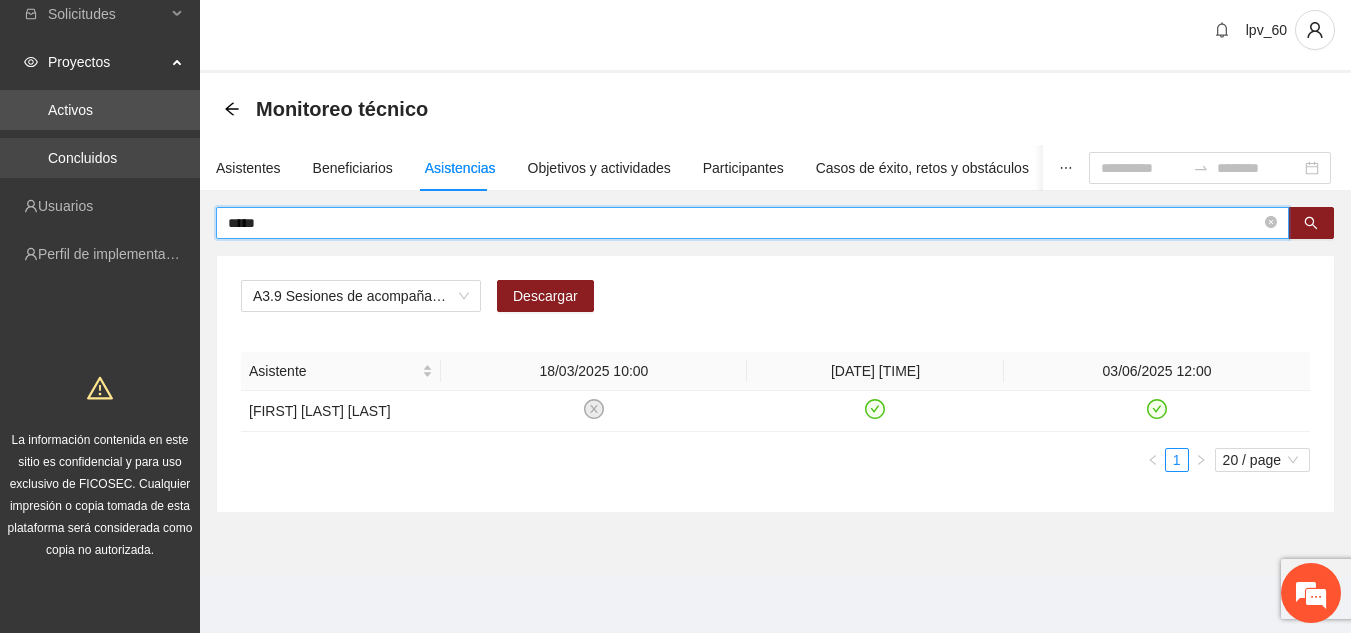 drag, startPoint x: 299, startPoint y: 215, endPoint x: 0, endPoint y: 171, distance: 302.22012 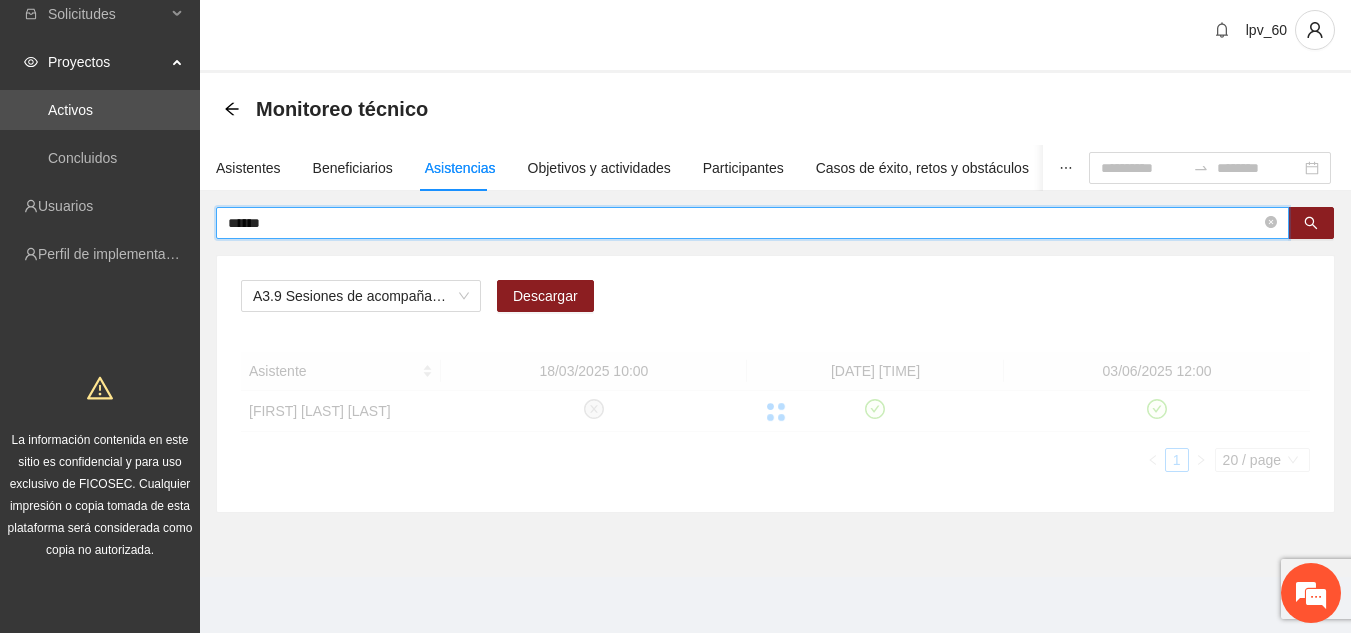 scroll, scrollTop: 59, scrollLeft: 0, axis: vertical 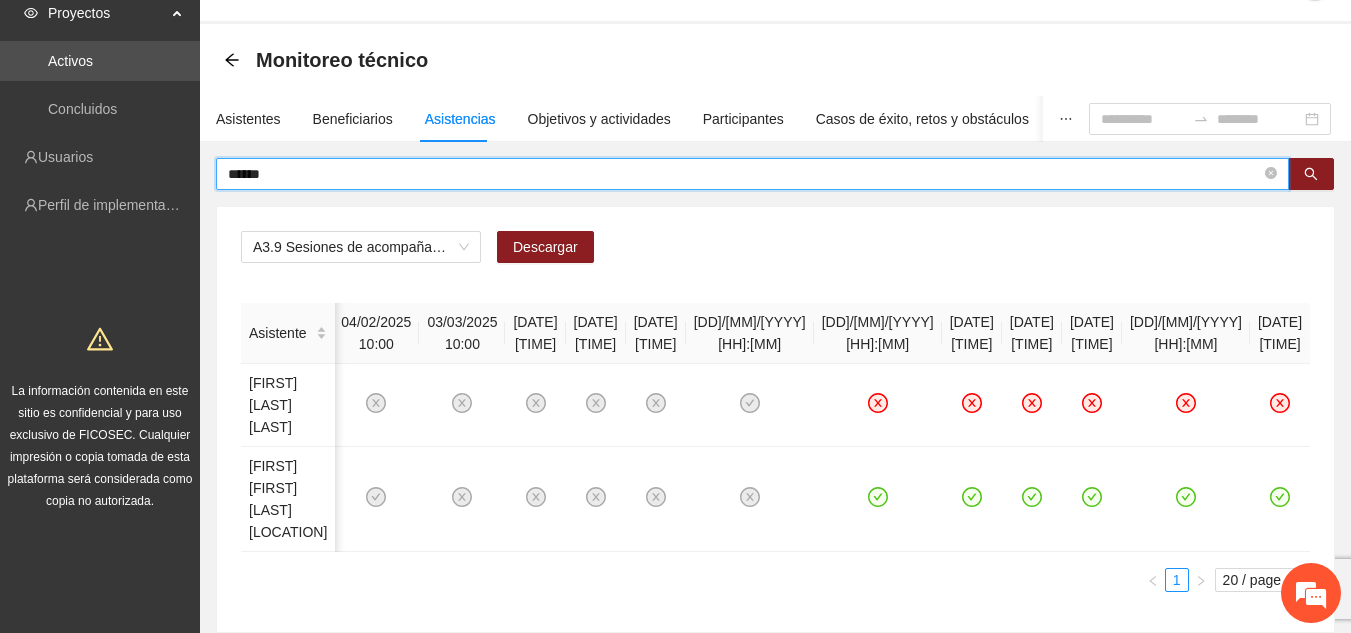 drag, startPoint x: 319, startPoint y: 179, endPoint x: 153, endPoint y: 179, distance: 166 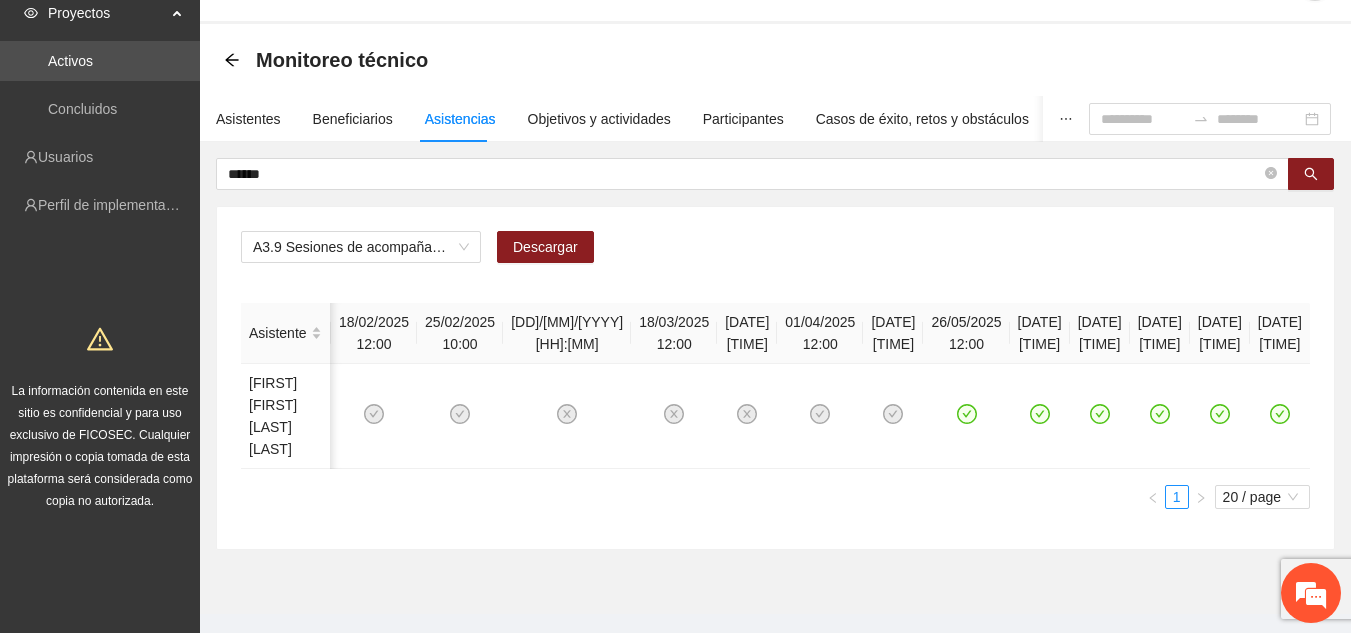 scroll, scrollTop: 0, scrollLeft: 635, axis: horizontal 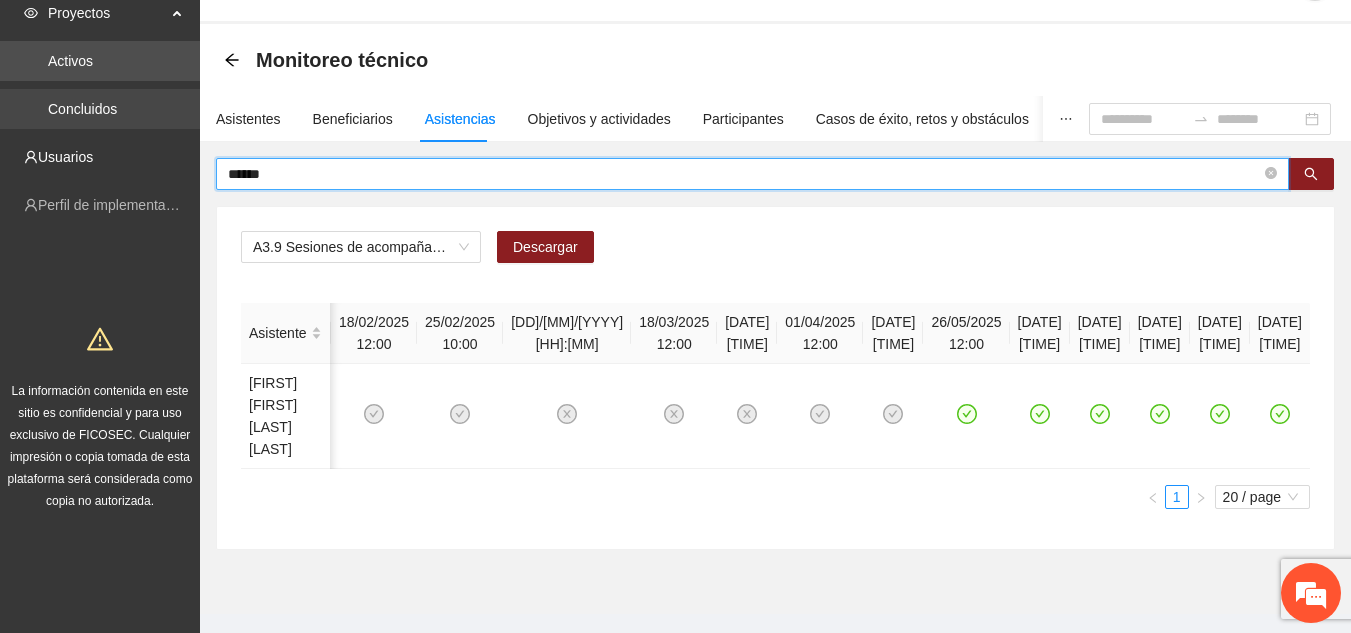 drag, startPoint x: 23, startPoint y: 164, endPoint x: 5, endPoint y: 98, distance: 68.41052 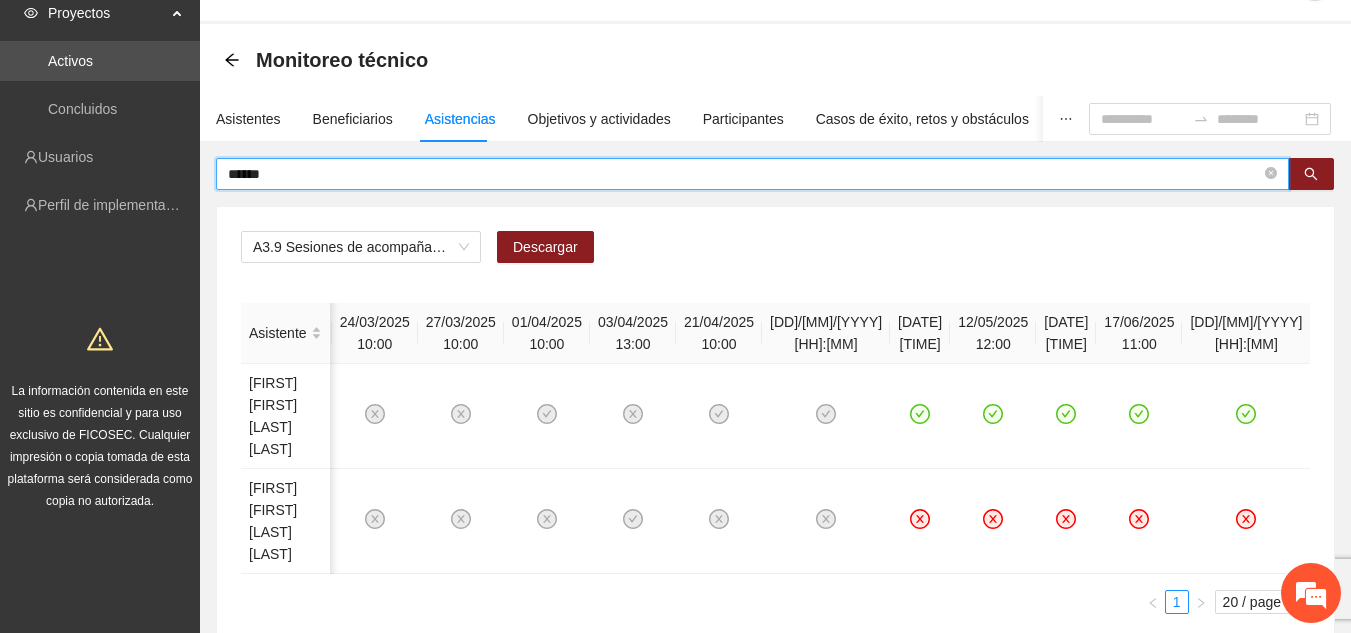 scroll, scrollTop: 0, scrollLeft: 276, axis: horizontal 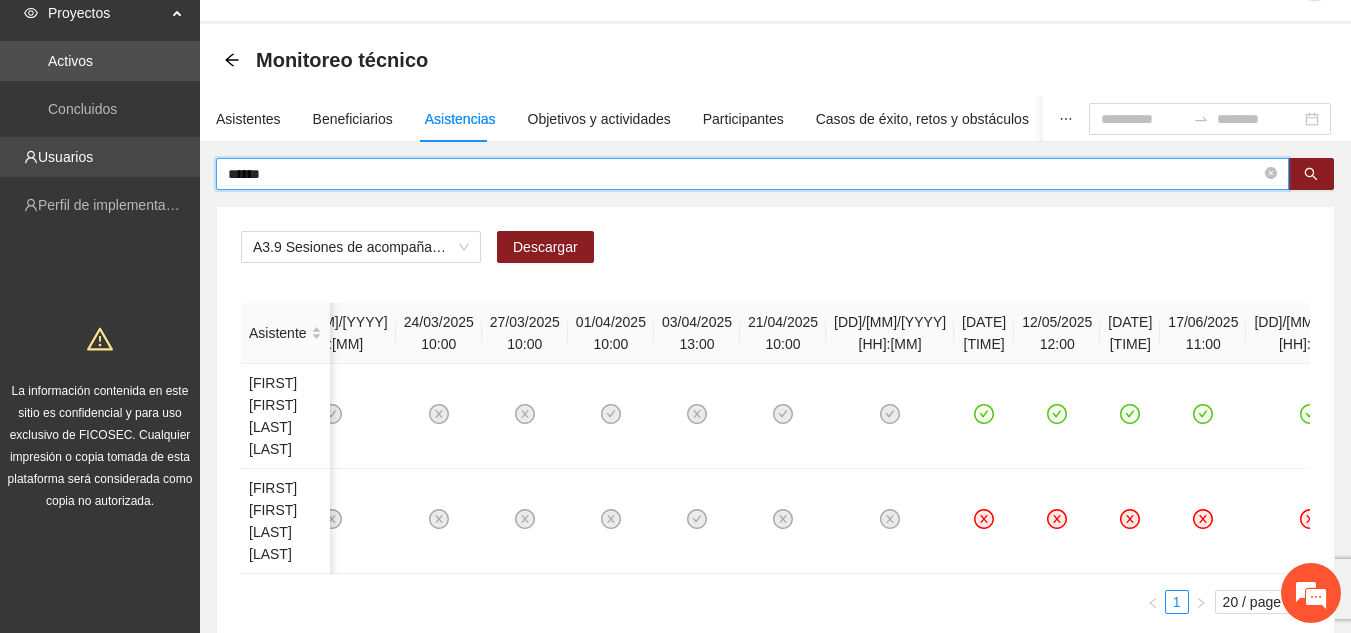 drag, startPoint x: 324, startPoint y: 168, endPoint x: 0, endPoint y: 163, distance: 324.03857 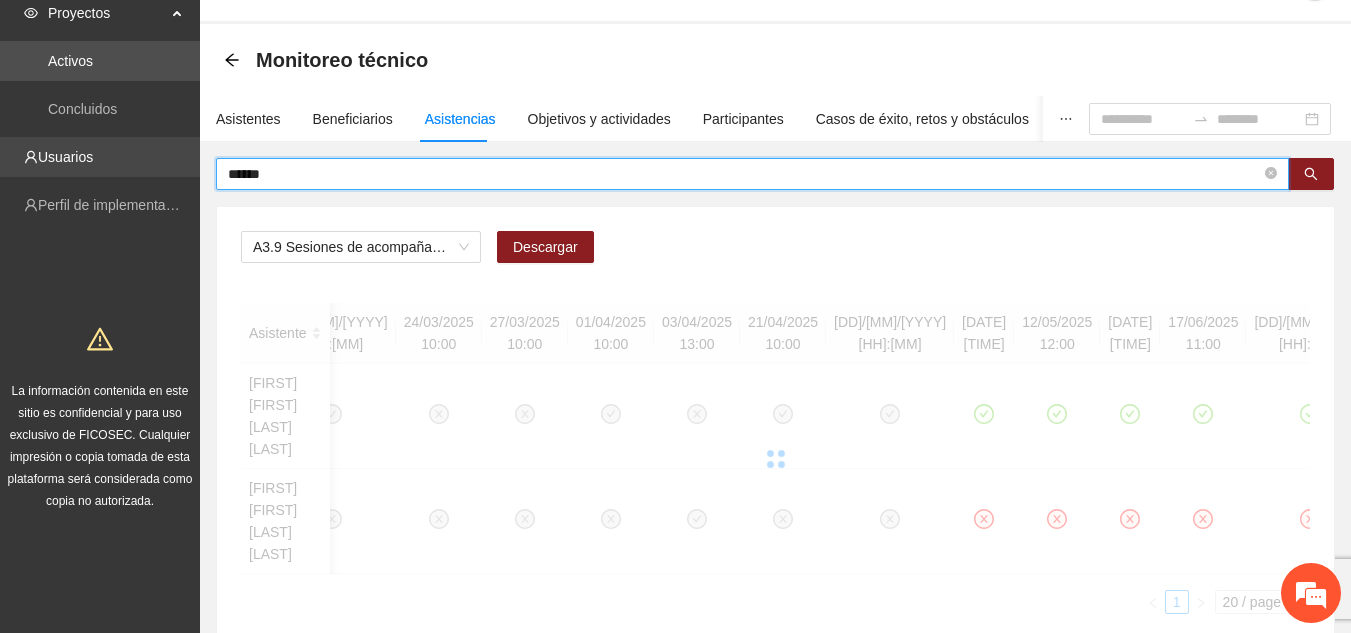 scroll, scrollTop: 0, scrollLeft: 186, axis: horizontal 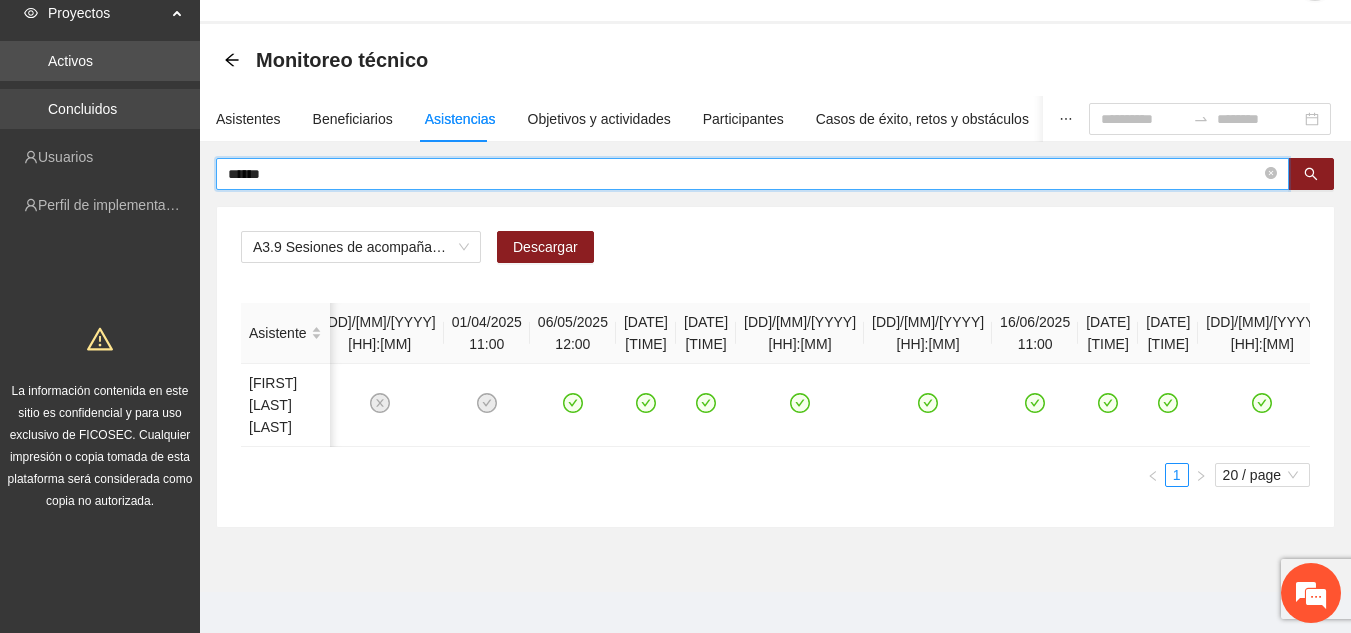 drag, startPoint x: 306, startPoint y: 174, endPoint x: 0, endPoint y: 126, distance: 309.74182 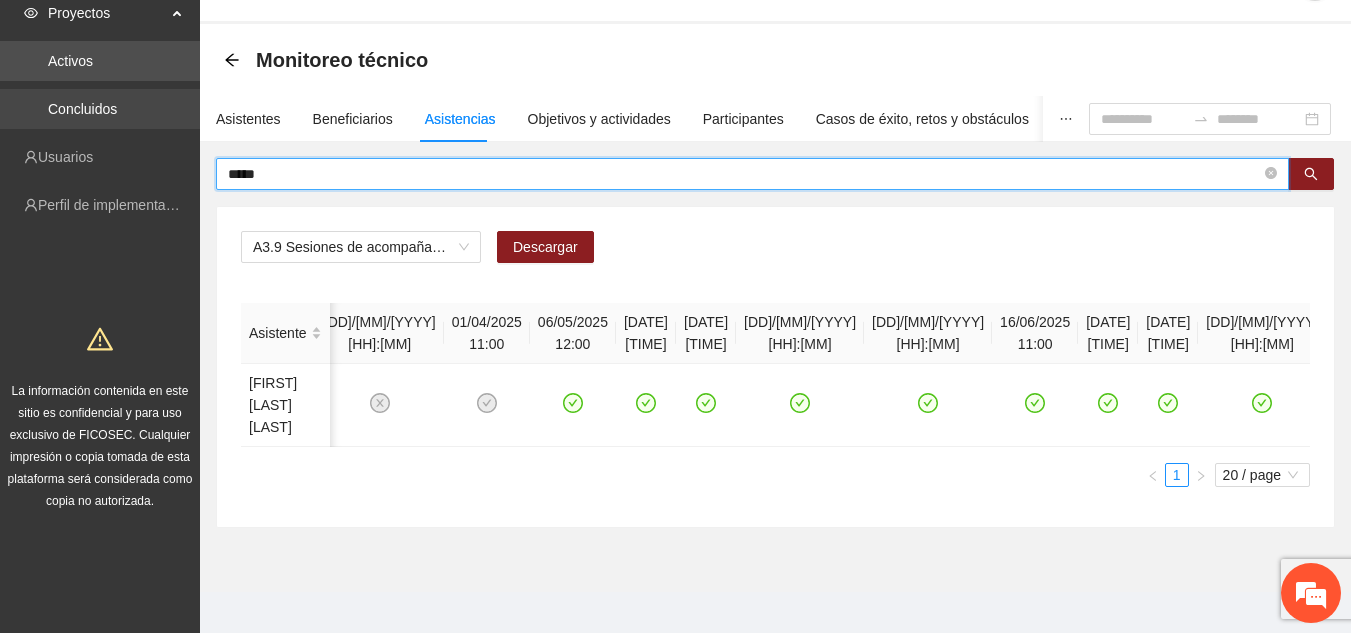 type on "*****" 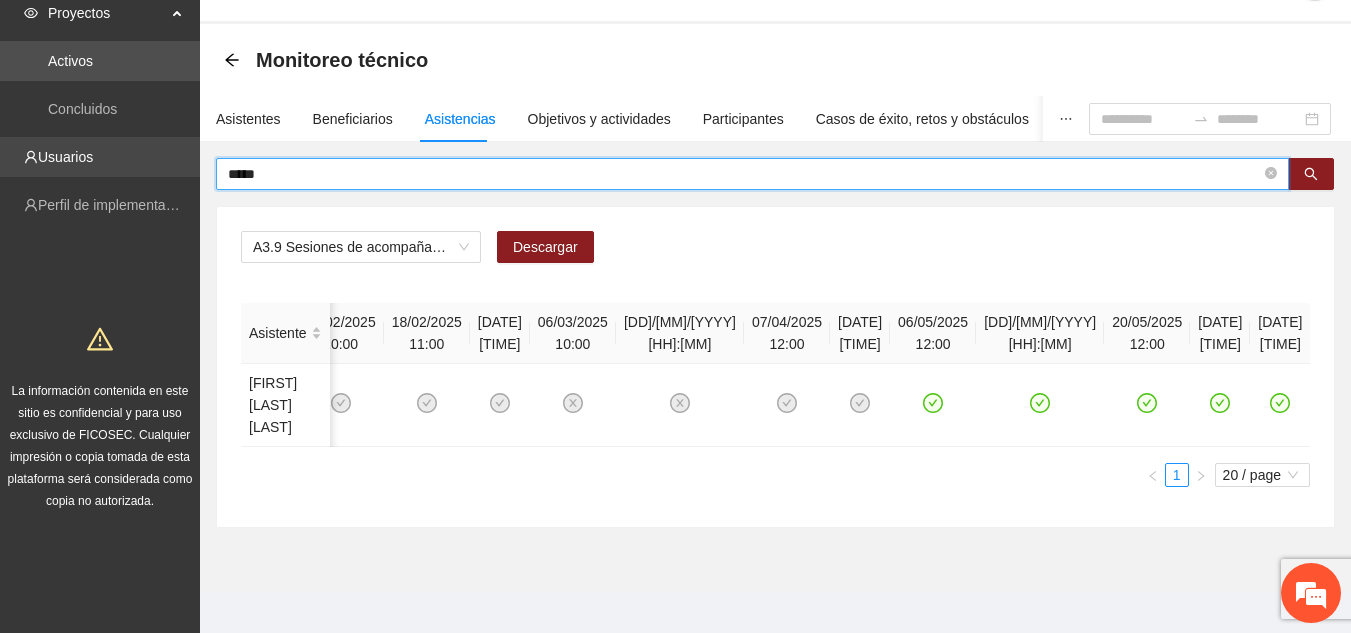 scroll, scrollTop: 0, scrollLeft: 97, axis: horizontal 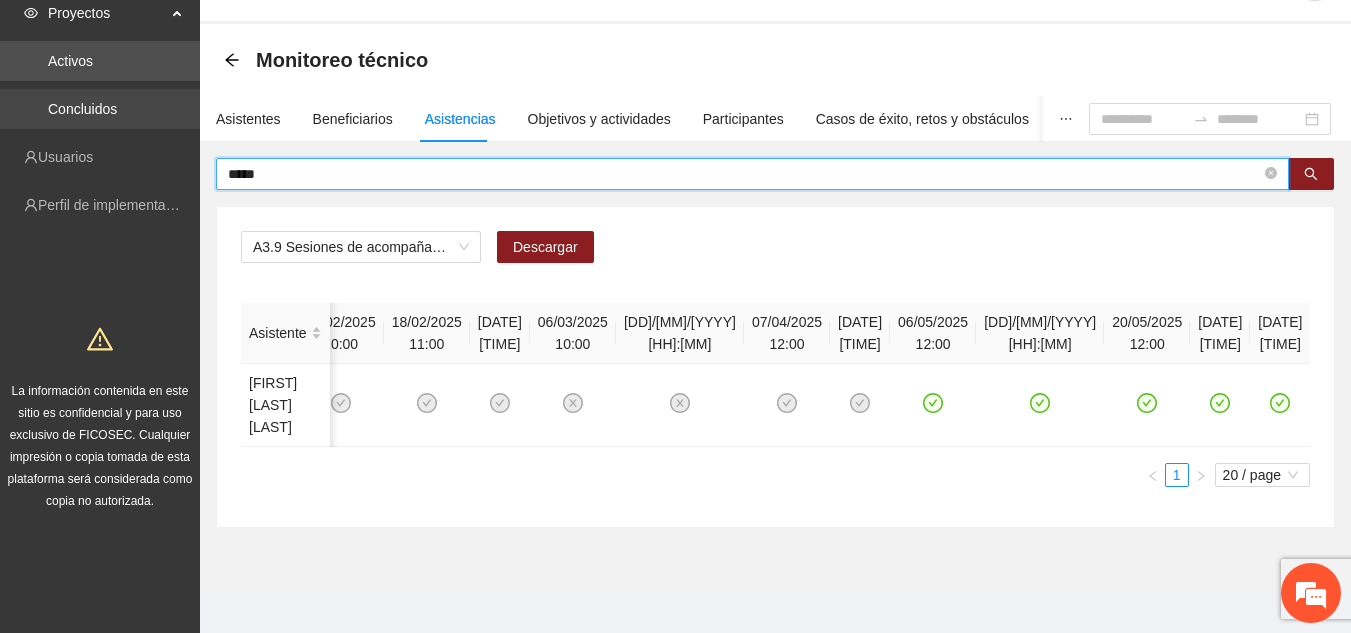drag, startPoint x: 295, startPoint y: 171, endPoint x: 72, endPoint y: 128, distance: 227.10791 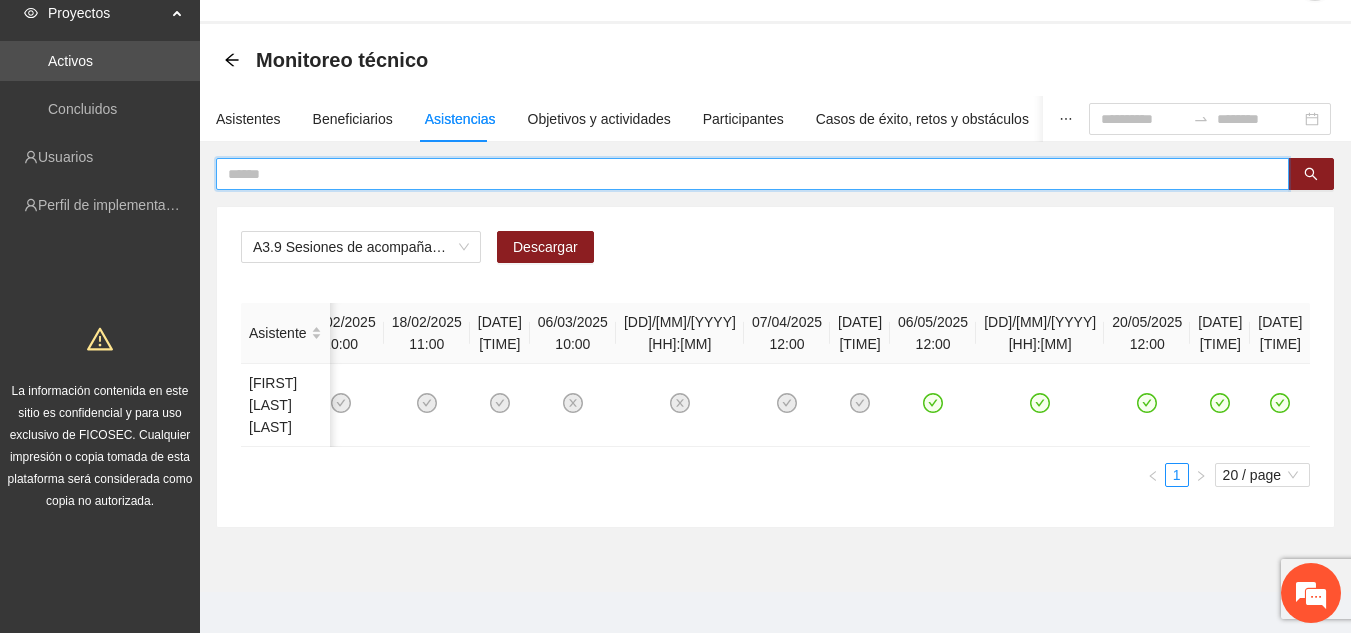 type 